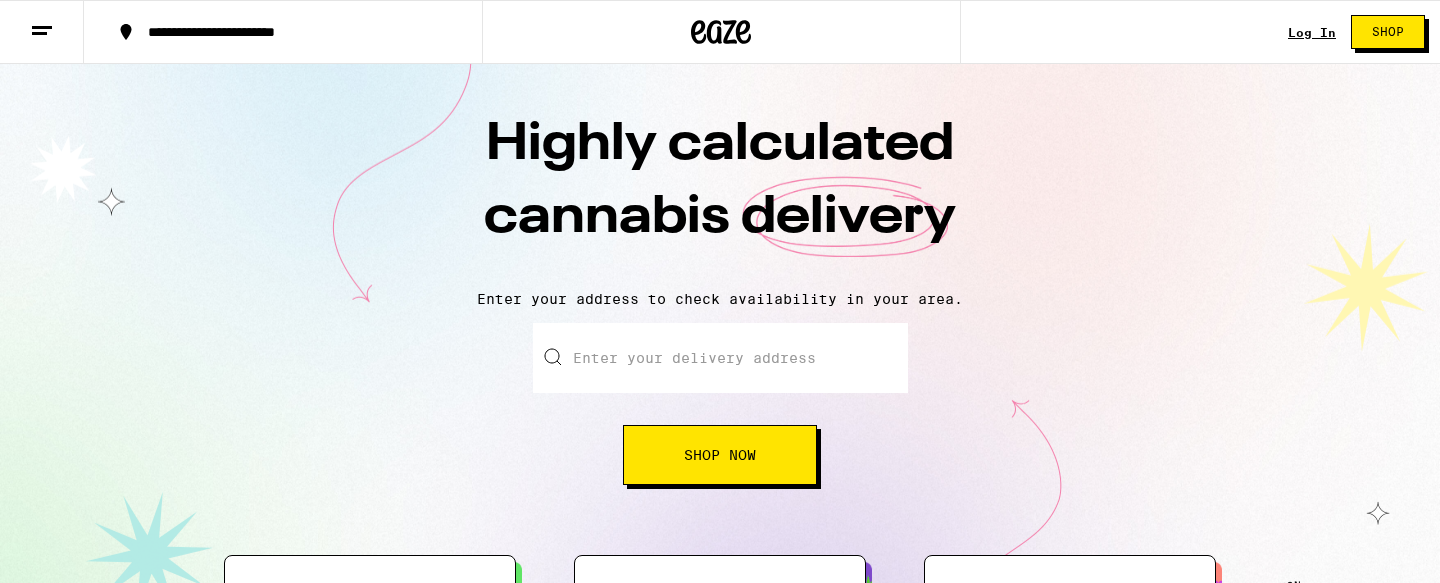 scroll, scrollTop: 0, scrollLeft: 0, axis: both 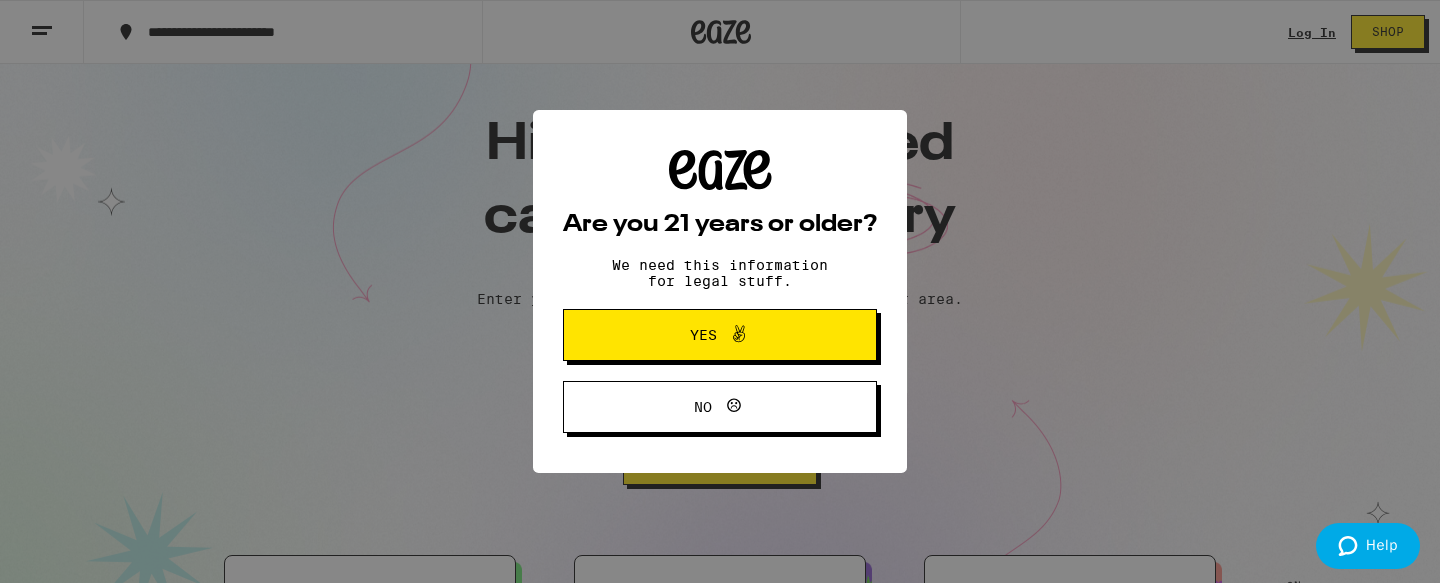 click on "Are you 21 years or older? We need this information for legal stuff. Yes No" at bounding box center (720, 291) 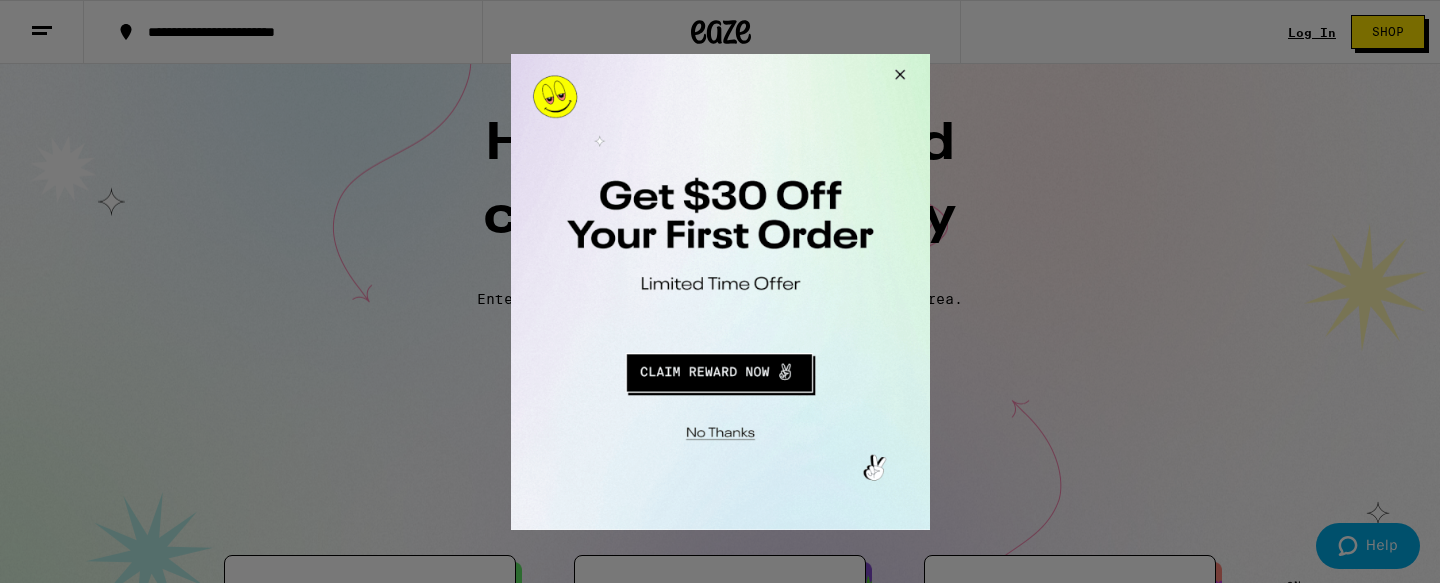 click at bounding box center (720, 291) 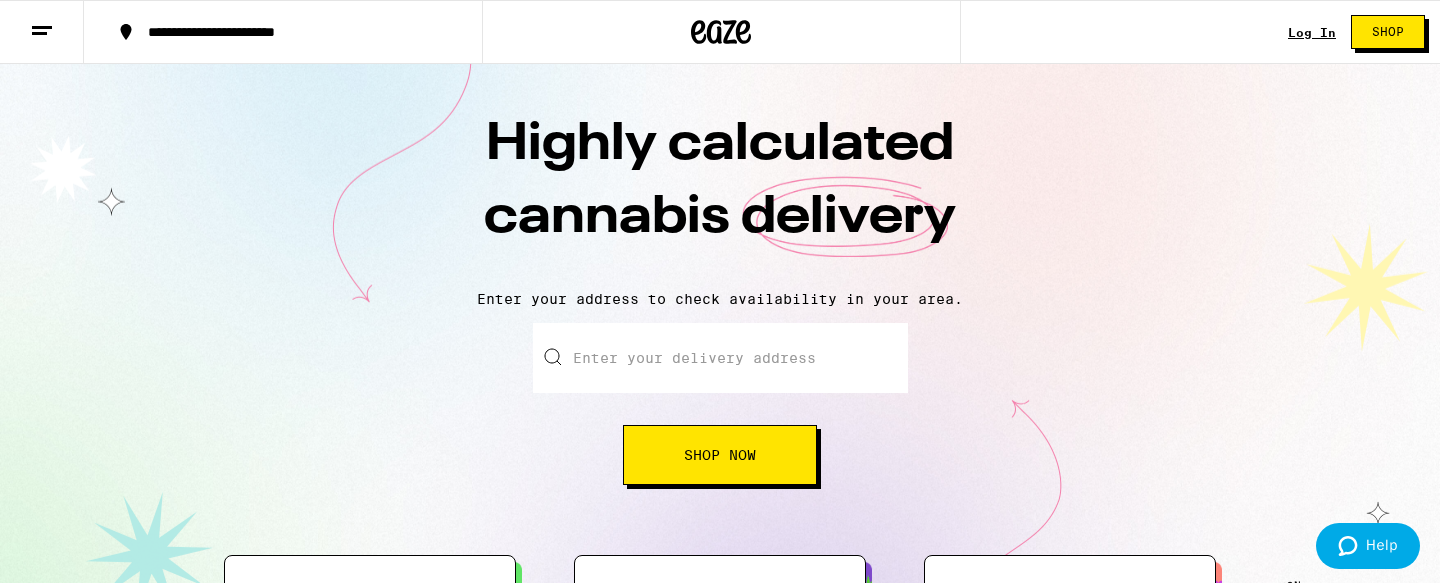 click on "Log In" at bounding box center (1312, 32) 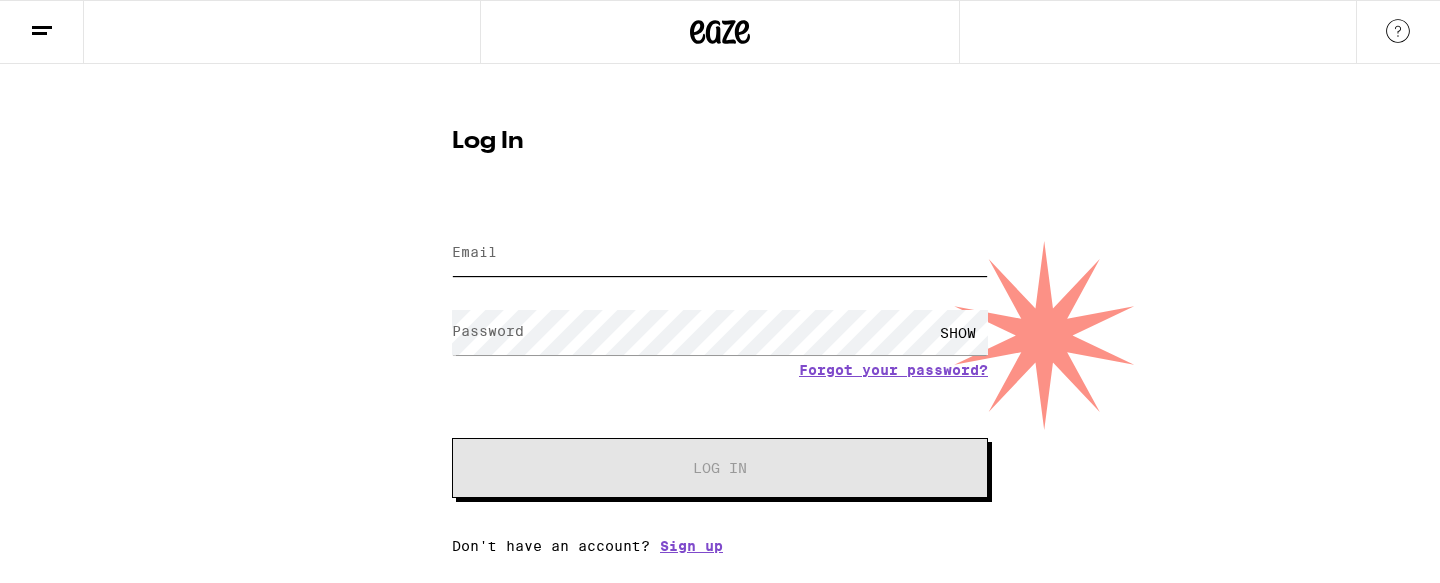 click on "Email" at bounding box center [720, 253] 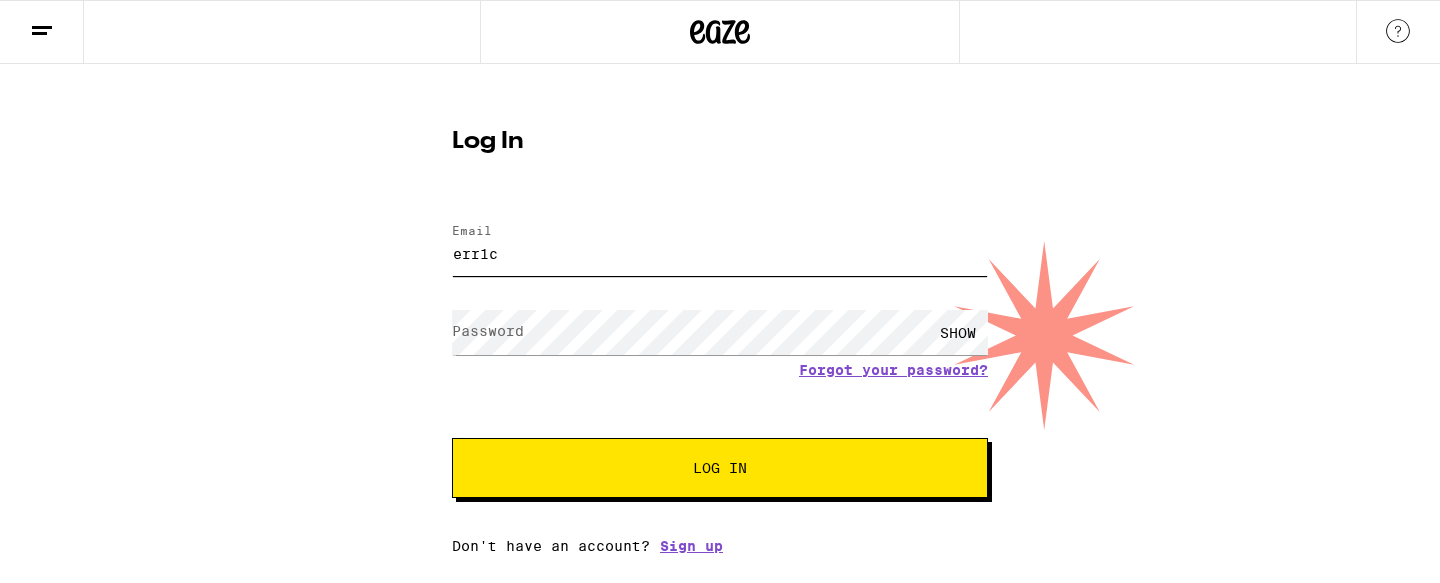 type on "[EMAIL_ADDRESS][DOMAIN_NAME]" 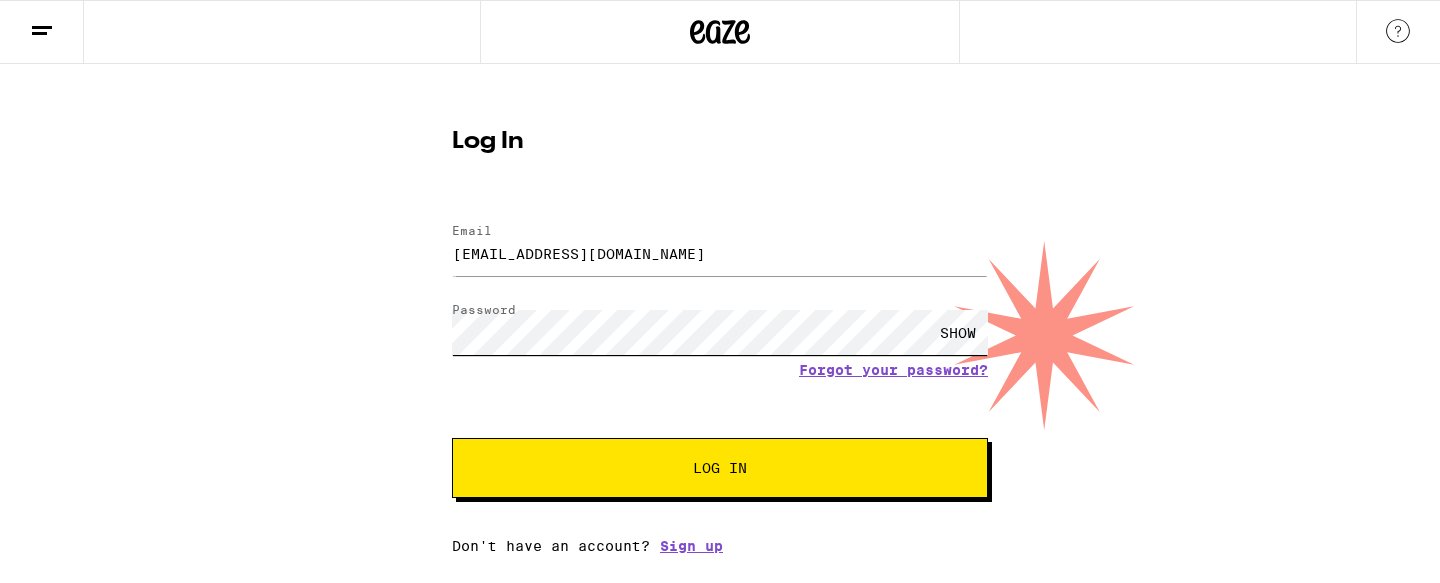 click on "Log In" at bounding box center (720, 468) 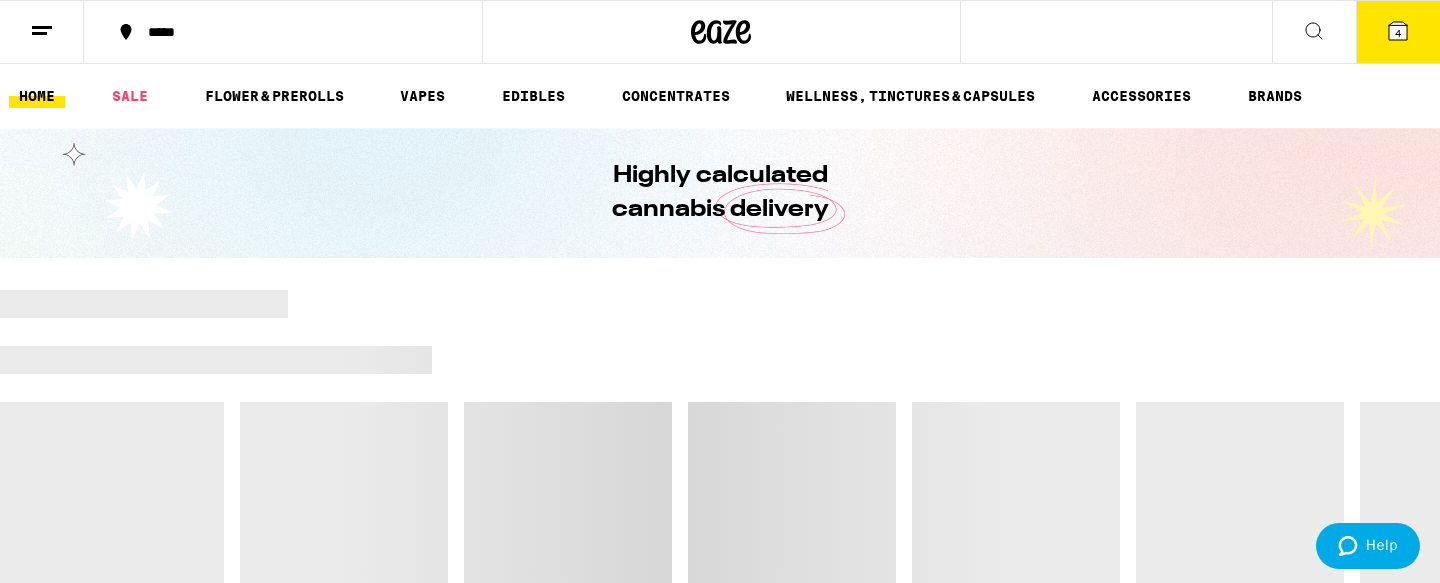drag, startPoint x: 1190, startPoint y: 140, endPoint x: 1326, endPoint y: 67, distance: 154.35349 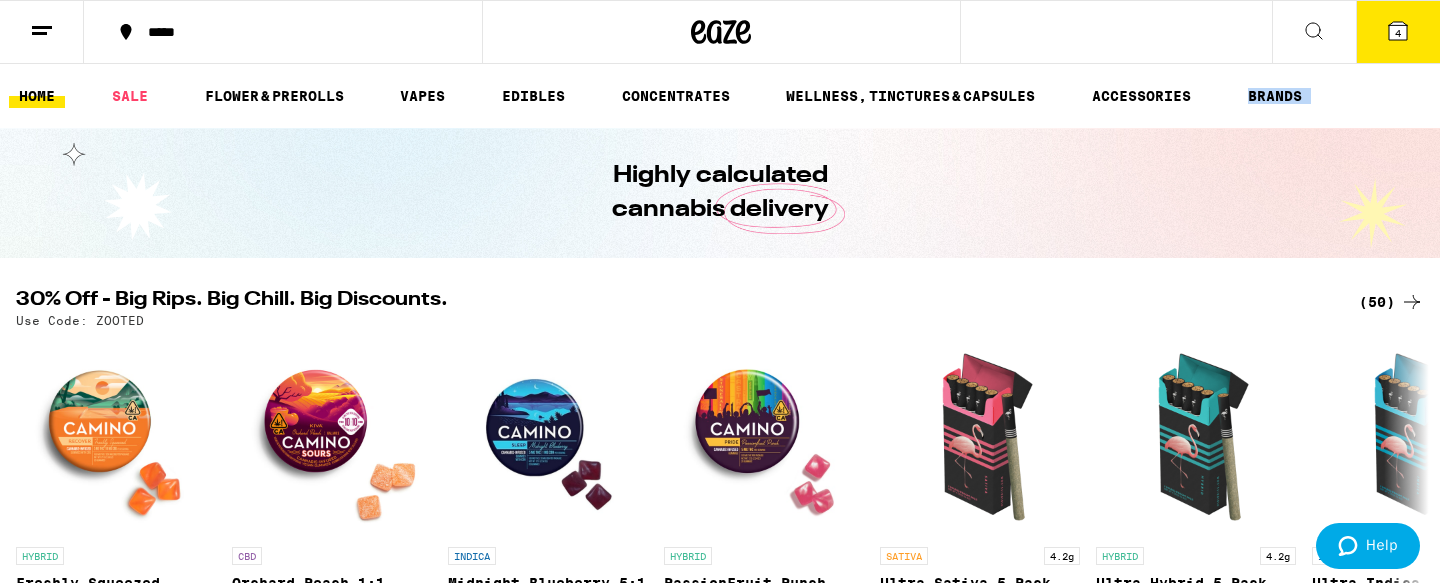 scroll, scrollTop: 0, scrollLeft: 0, axis: both 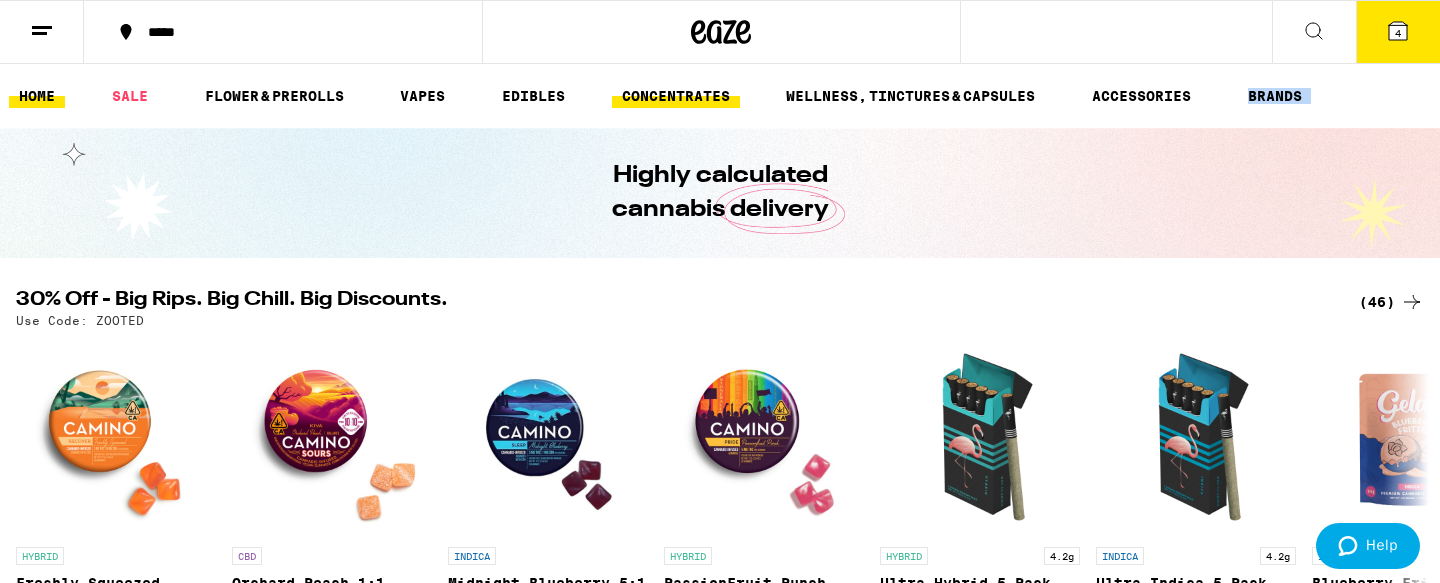 click on "CONCENTRATES" at bounding box center (676, 96) 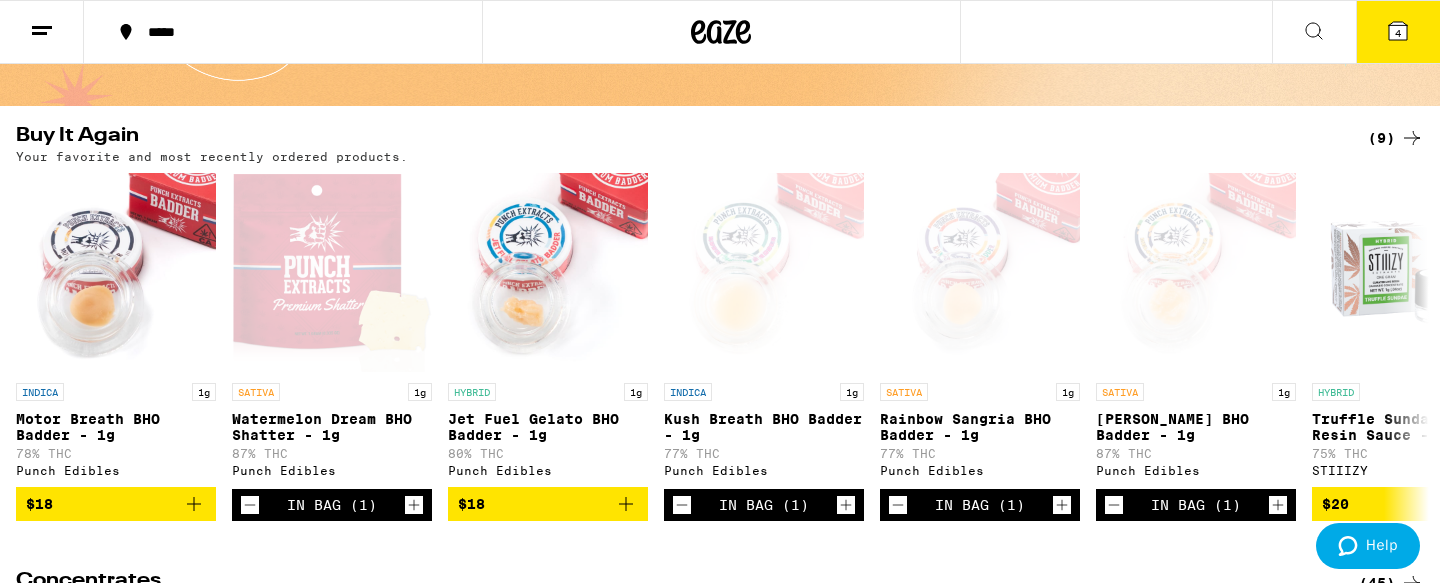 scroll, scrollTop: 160, scrollLeft: 0, axis: vertical 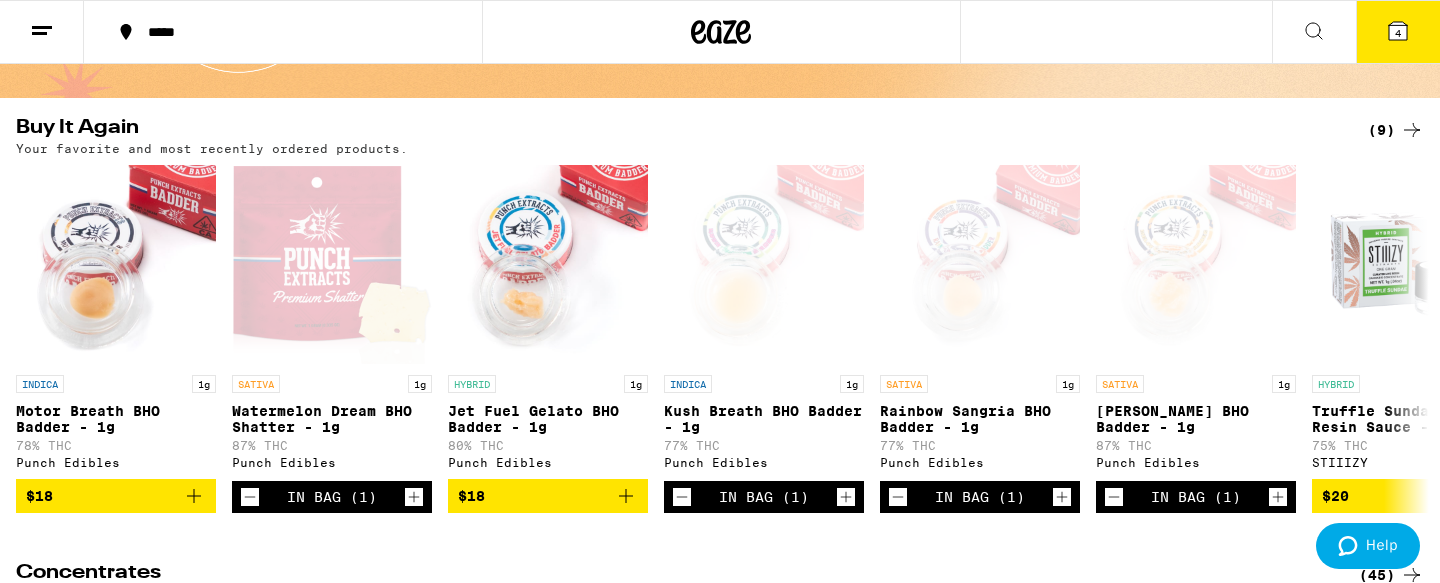 click on "4" at bounding box center [1398, 32] 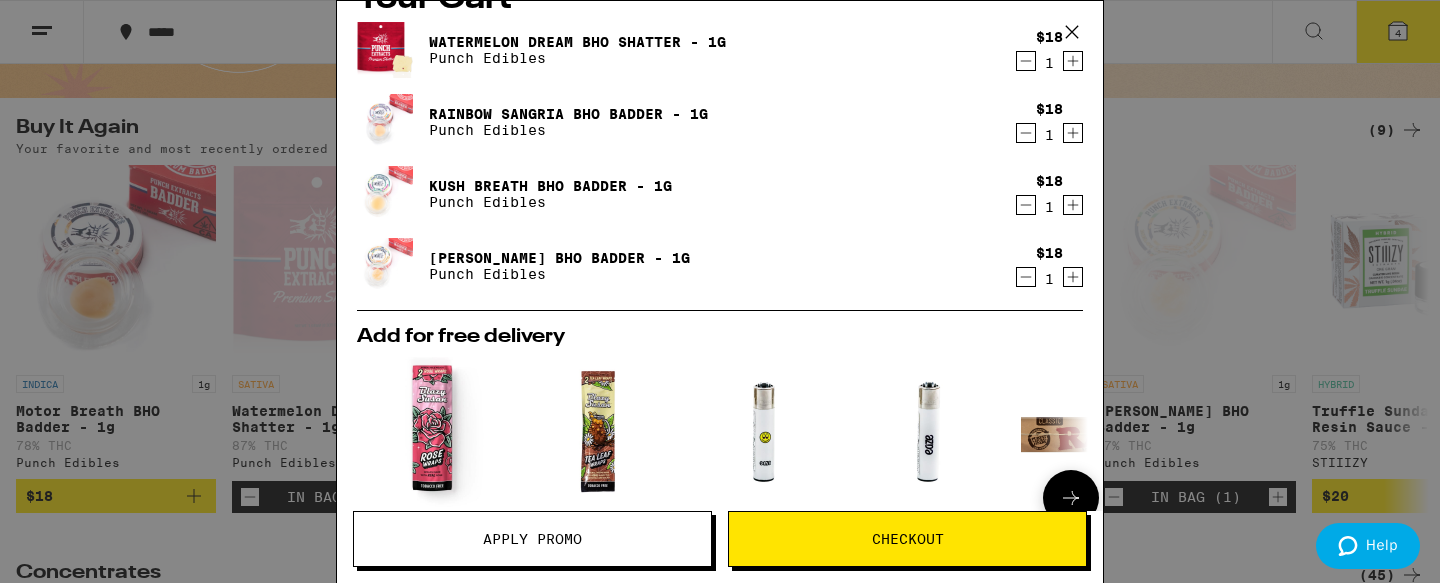 scroll, scrollTop: 0, scrollLeft: 0, axis: both 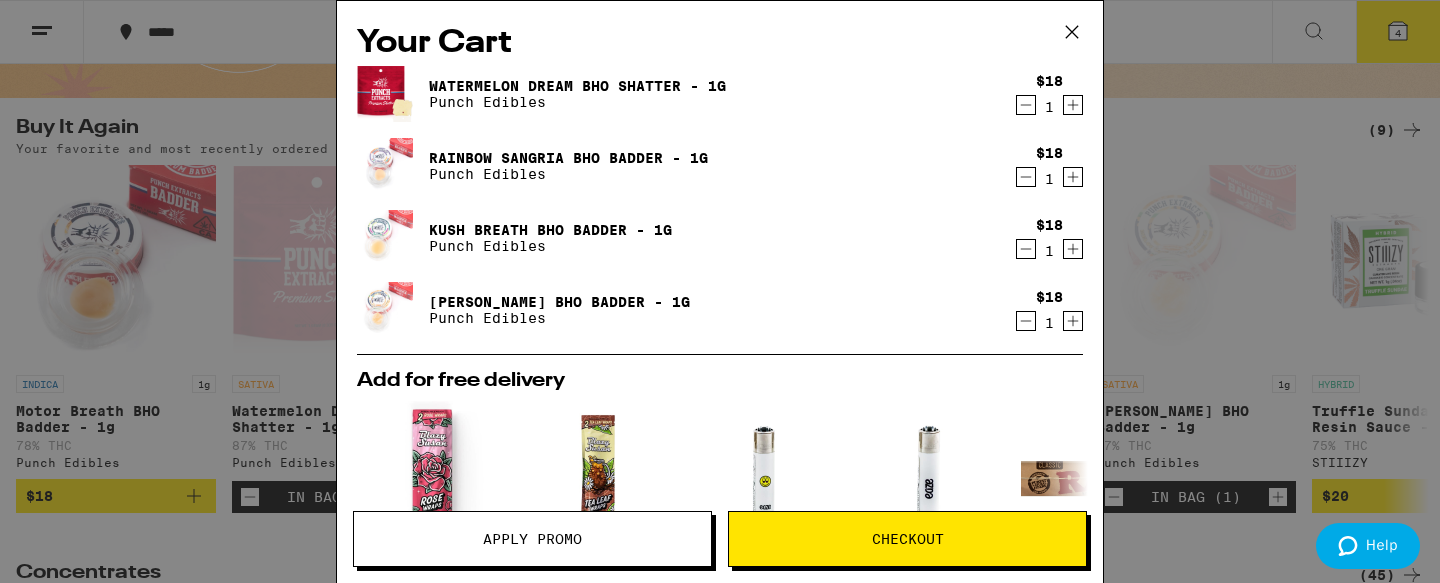 click on "Your Cart Watermelon Dream BHO Shatter - 1g Punch Edibles $18 1 Rainbow Sangria BHO Badder - 1g Punch Edibles $18 1 Kush Breath BHO Badder - 1g Punch Edibles $18 1 Melon Gushers BHO Badder - 1g Punch Edibles $18 1 Add for free delivery ACCESSORY Rose Petal Wraps 2-Pack [PERSON_NAME] $3 ACCESSORY Tea Leaf Wraps King Size Cones 2-Pack [PERSON_NAME] $3 ACCESSORY Smiley Clipper Lighter Eaze Accessories $3 ACCESSORY White Eaze Clipper Lighter Eaze Accessories $3 ACCESSORY King Size Slim Classic Rolling Papers RAW $3 ACCESSORY 1 1/4" Organic Hemp Papers Zig-Zag $3 INDICA 1g Blueberry Cookies - 1g Surplus $20 HYBRID 1g Strawberry Fields - 1g Surplus $20 HYBRID 1g Truffle Sundae Live Resin Sauce - 1g STIIIZY $20 SATIVA 1g Lemon Creme Live Resin Sauce - 1g STIIIZY $20 Subtotal $72.00 Delivery $5.00 Add $3 to get free delivery! Taxes & Fees More Info $39.00 Order Total $116.00 ⚠️ [DOMAIN_NAME] Apply Promo Checkout" at bounding box center [720, 291] 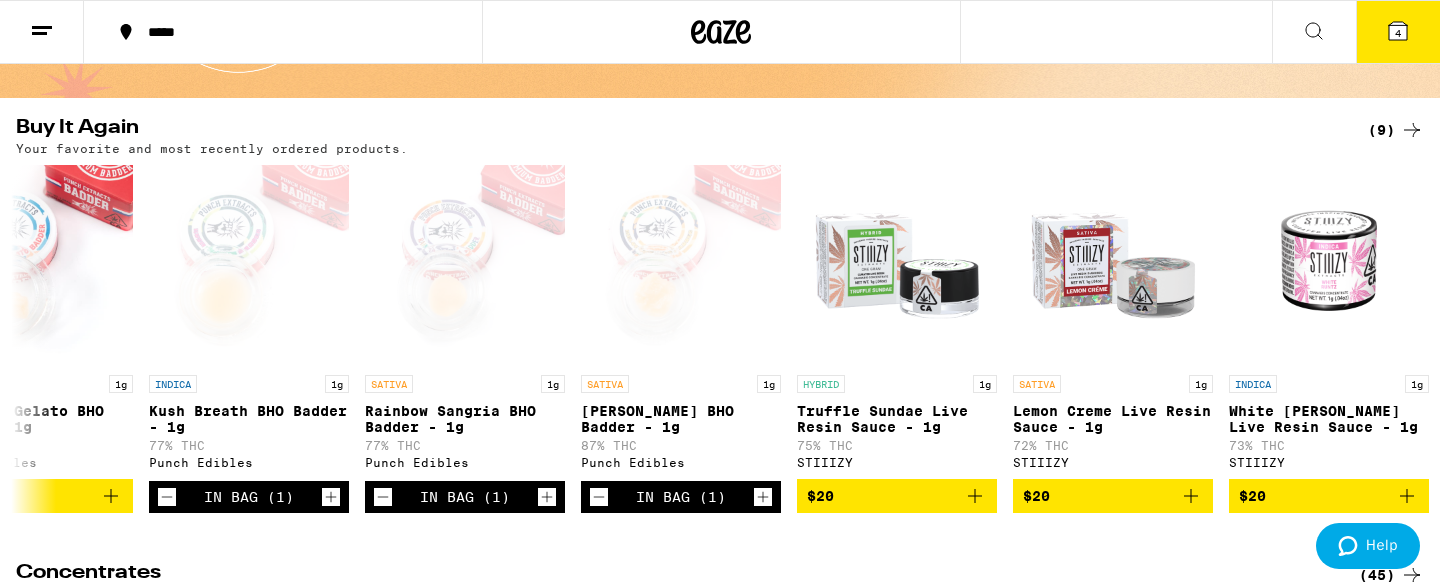 scroll, scrollTop: 0, scrollLeft: 536, axis: horizontal 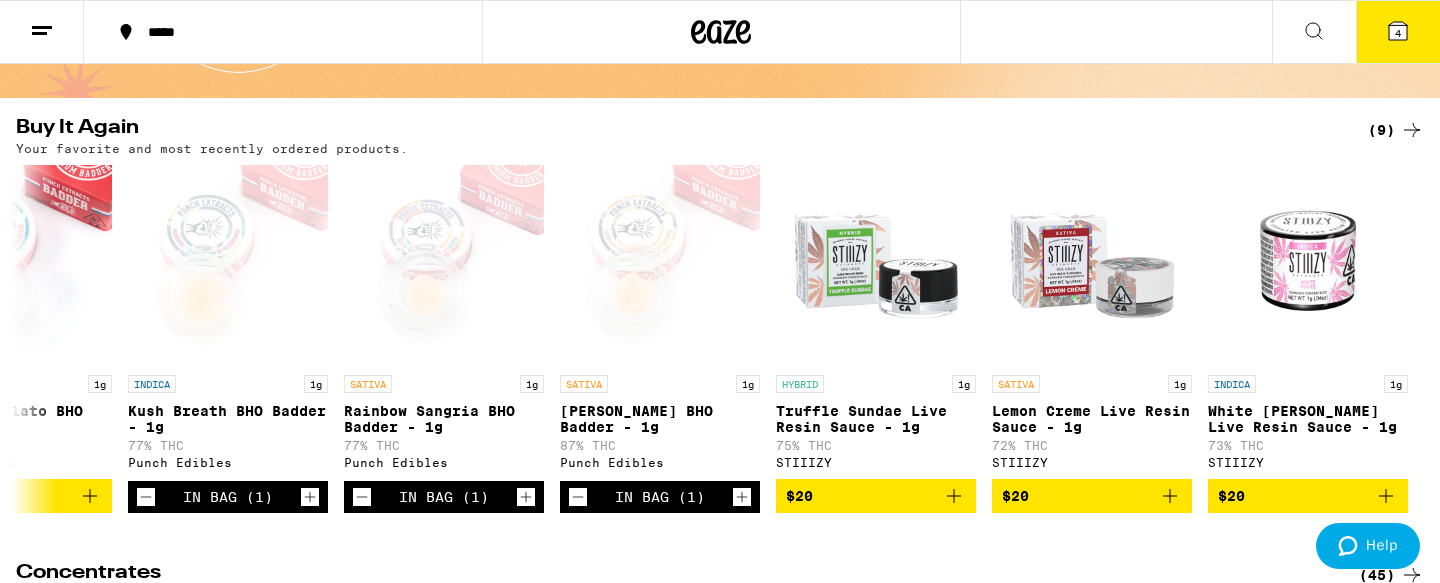 click on "(9)" at bounding box center (1396, 130) 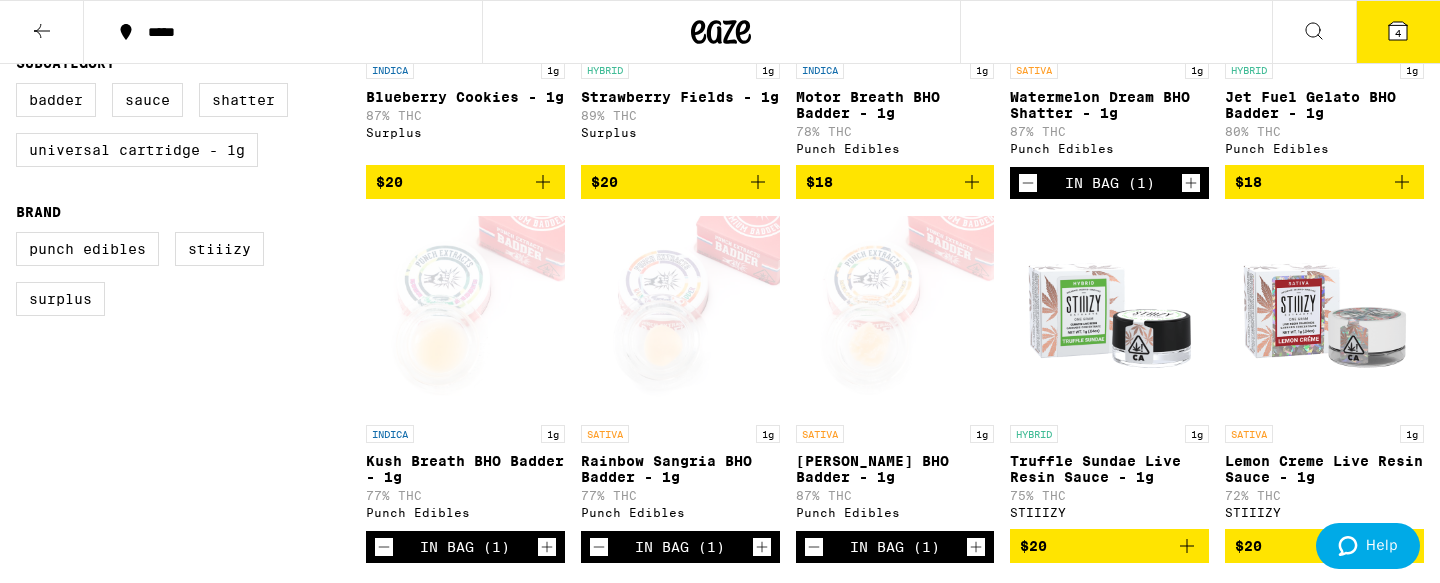 scroll, scrollTop: 0, scrollLeft: 0, axis: both 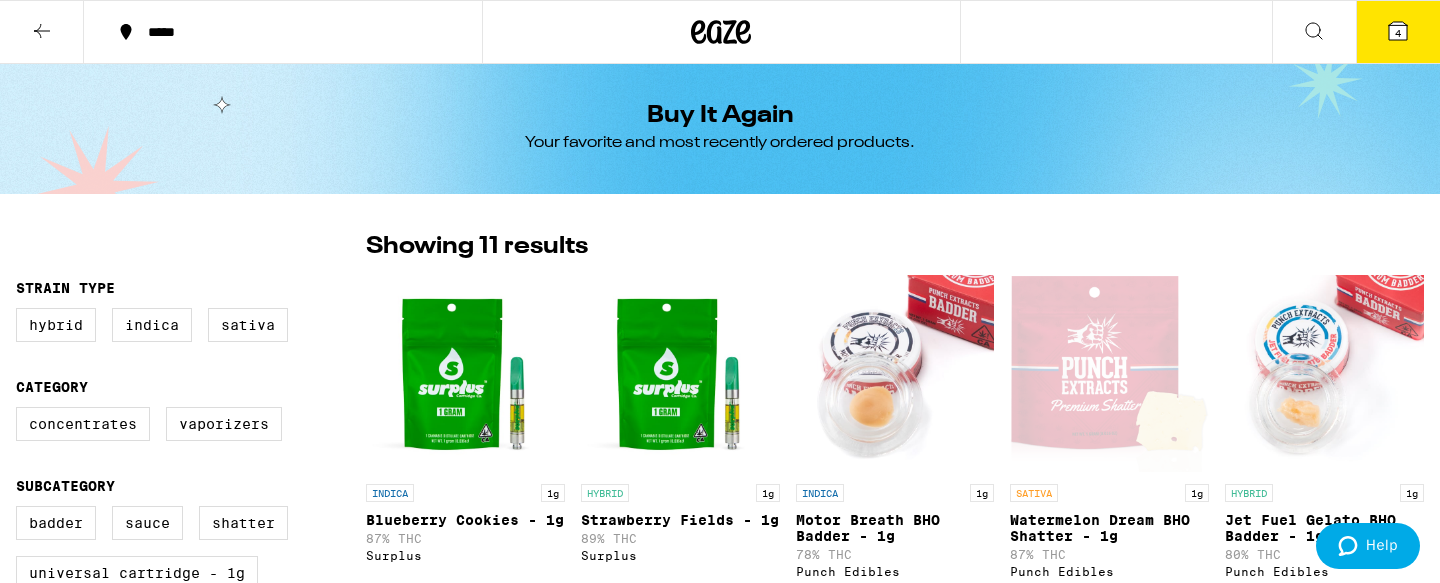 click at bounding box center (721, 32) 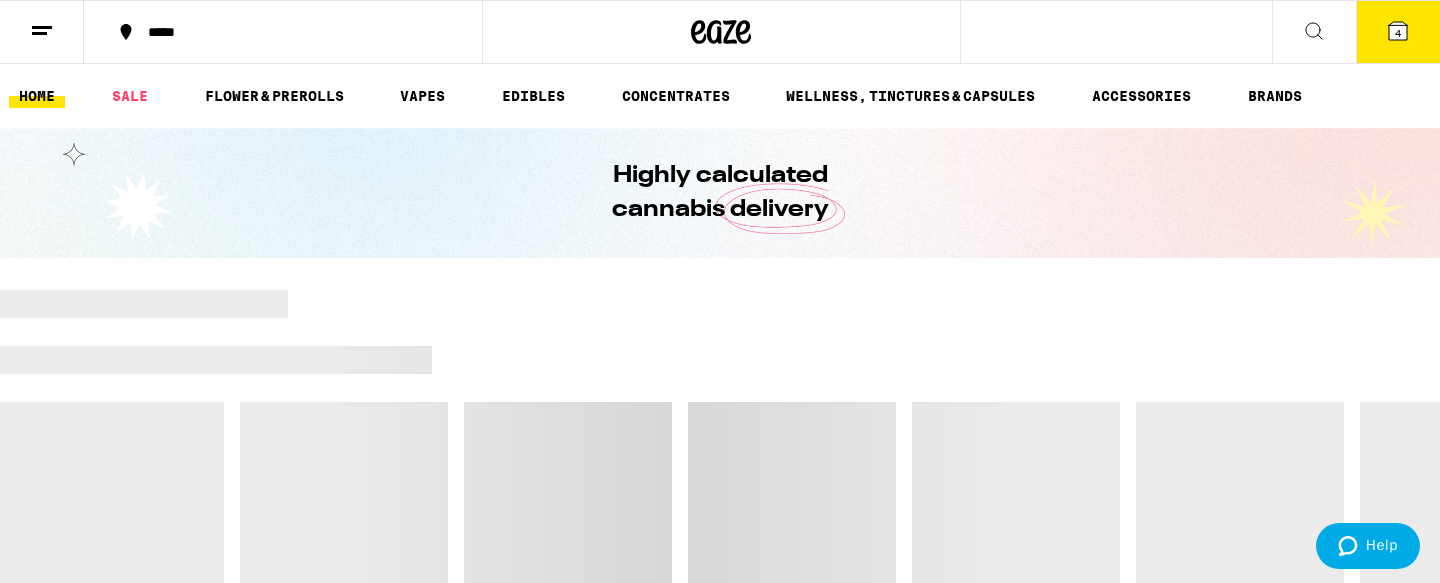 click at bounding box center (42, 32) 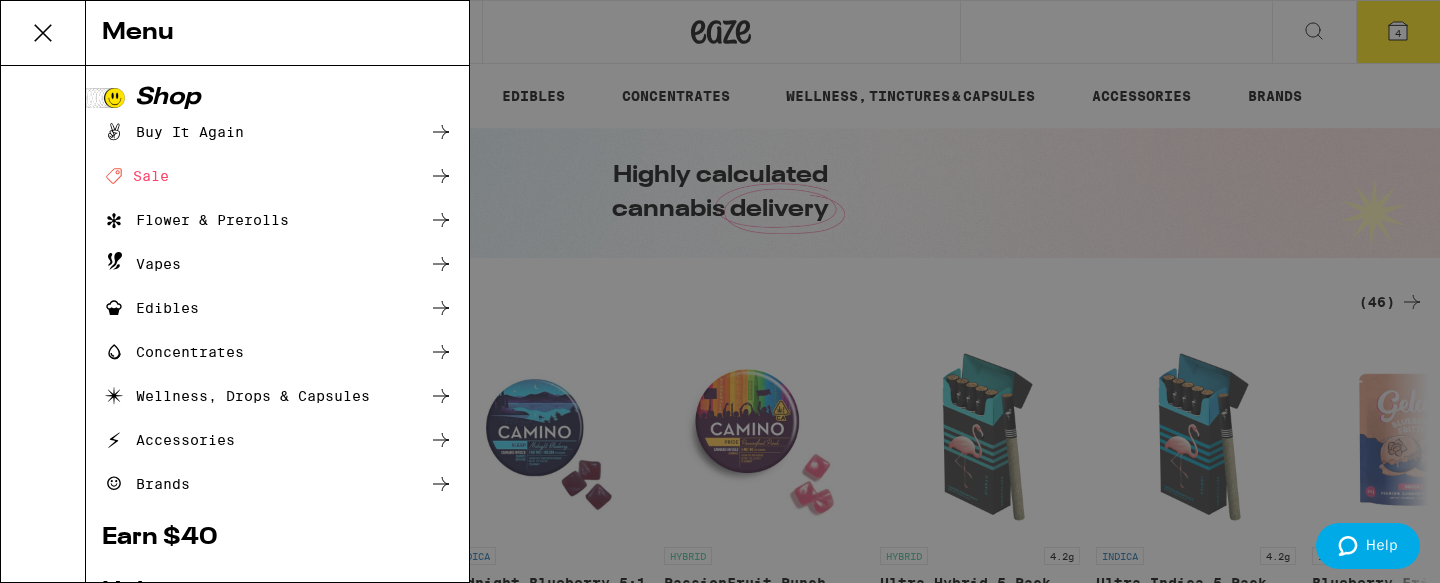 scroll, scrollTop: 0, scrollLeft: 0, axis: both 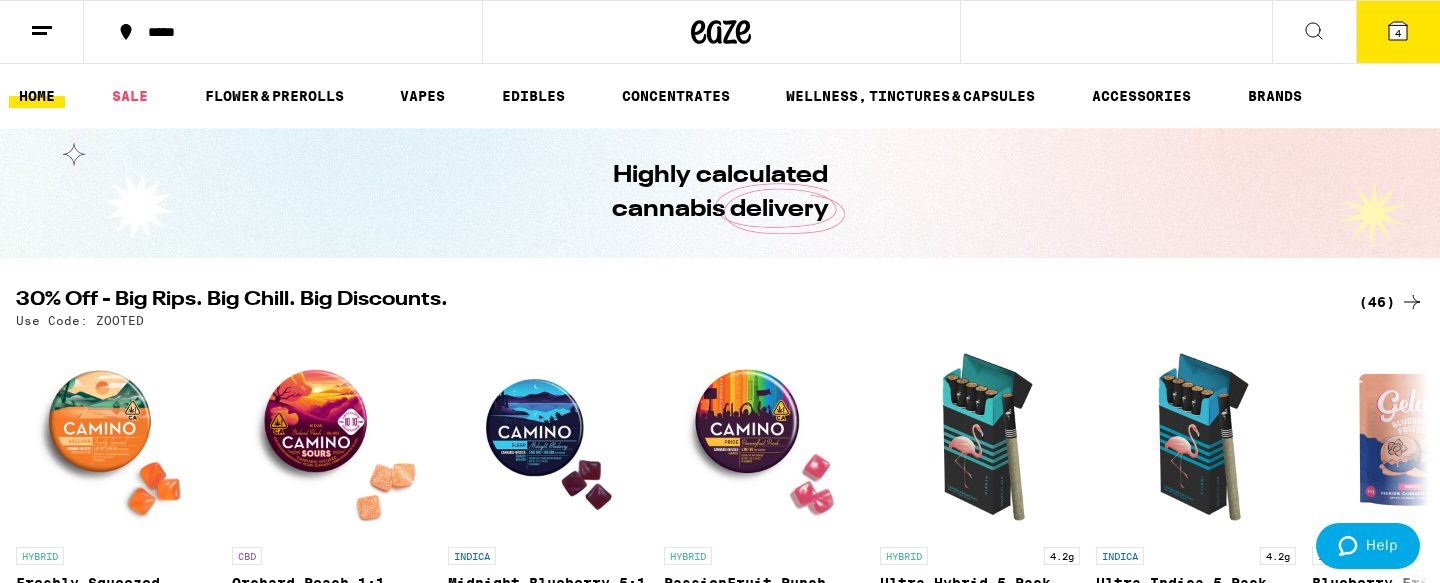 click 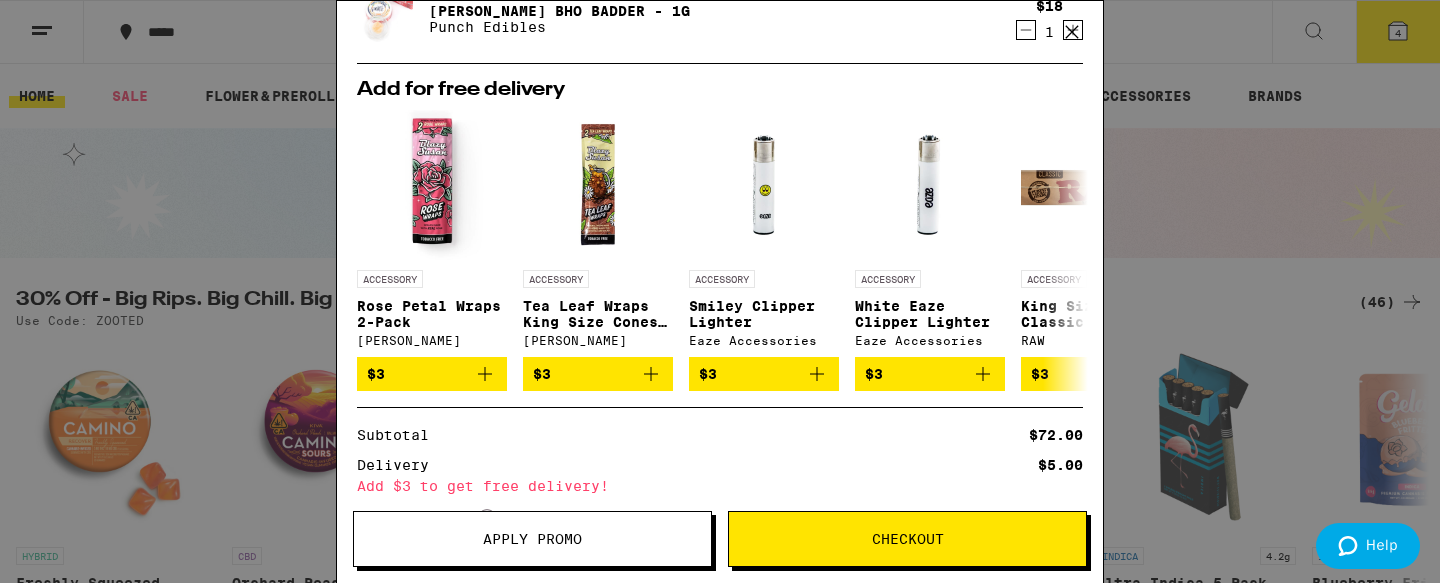 scroll, scrollTop: 0, scrollLeft: 0, axis: both 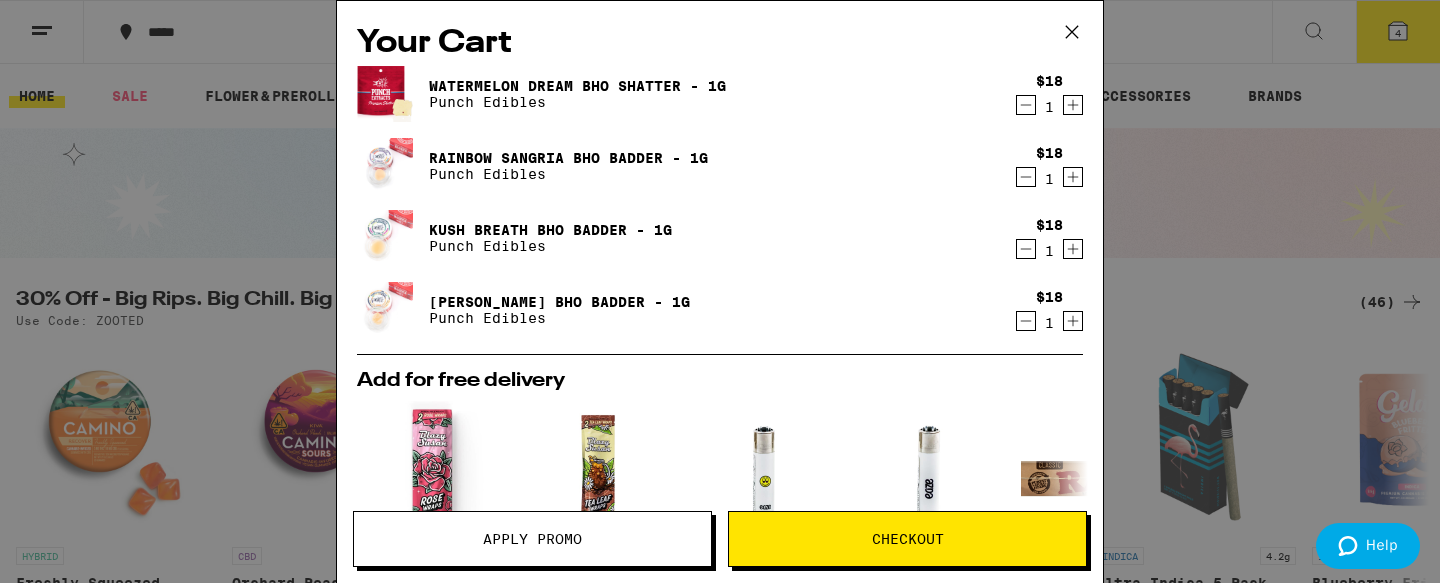 click on "Your Cart Watermelon Dream BHO Shatter - 1g Punch Edibles $18 1 Rainbow Sangria BHO Badder - 1g Punch Edibles $18 1 Kush Breath BHO Badder - 1g Punch Edibles $18 1 Melon Gushers BHO Badder - 1g Punch Edibles $18 1 Add for free delivery ACCESSORY Rose Petal Wraps 2-Pack [PERSON_NAME] $3 ACCESSORY Tea Leaf Wraps King Size Cones 2-Pack [PERSON_NAME] $3 ACCESSORY Smiley Clipper Lighter Eaze Accessories $3 ACCESSORY White Eaze Clipper Lighter Eaze Accessories $3 ACCESSORY King Size Slim Classic Rolling Papers RAW $3 ACCESSORY 1 1/4" Organic Hemp Papers Zig-Zag $3 INDICA 1g Blueberry Cookies - 1g Surplus $20 HYBRID 1g Strawberry Fields - 1g Surplus $20 HYBRID 1g Truffle Sundae Live Resin Sauce - 1g STIIIZY $20 SATIVA 1g Lemon Creme Live Resin Sauce - 1g STIIIZY $20 Subtotal $72.00 Delivery $5.00 Add $3 to get free delivery! Taxes & Fees More Info $39.00 Order Total $116.00 ⚠️ [DOMAIN_NAME] Apply Promo Checkout" at bounding box center (720, 291) 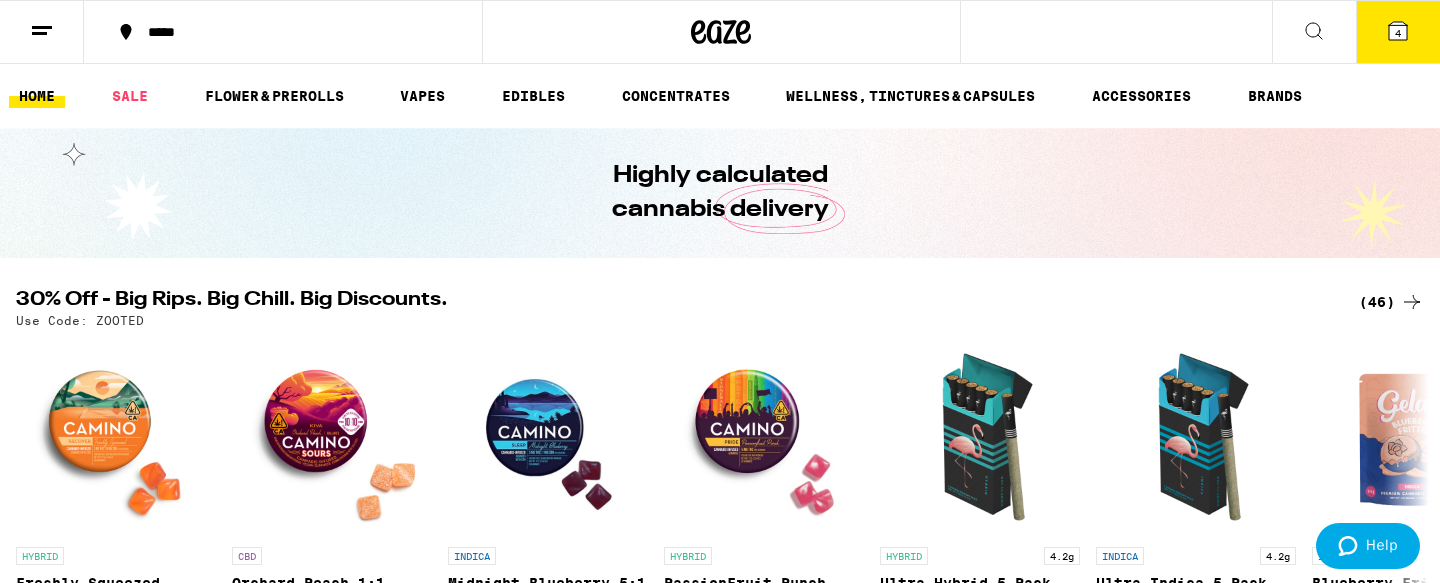 scroll, scrollTop: 0, scrollLeft: 0, axis: both 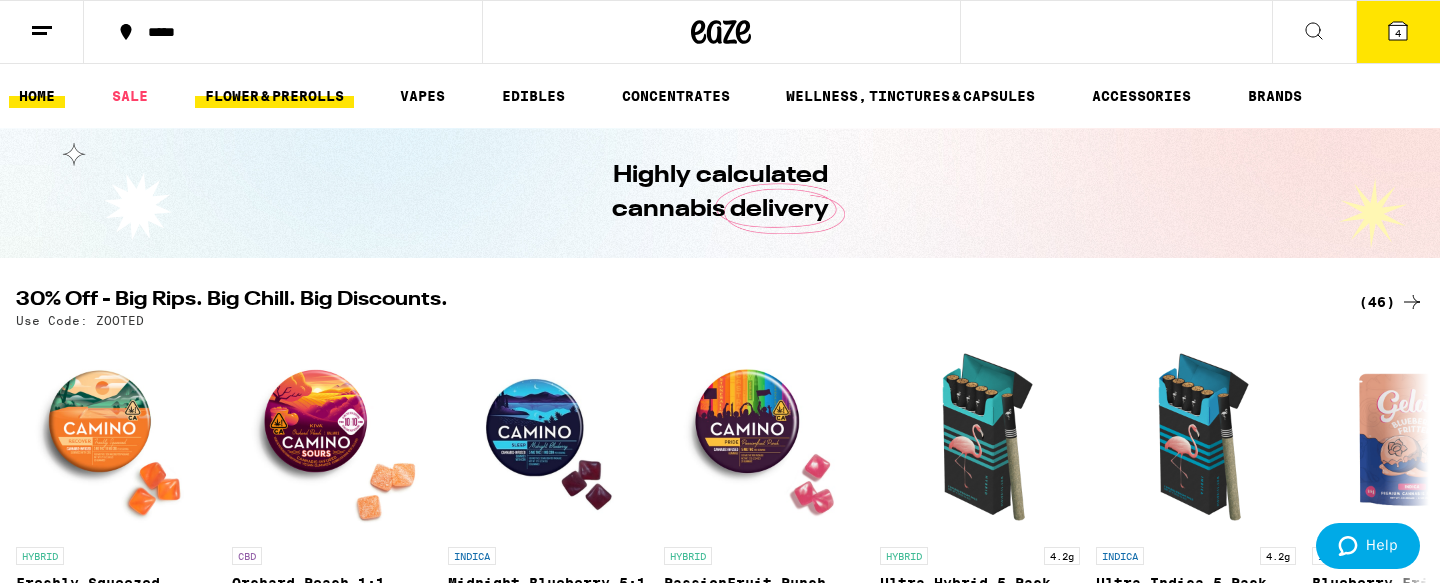 click on "FLOWER & PREROLLS" at bounding box center (274, 96) 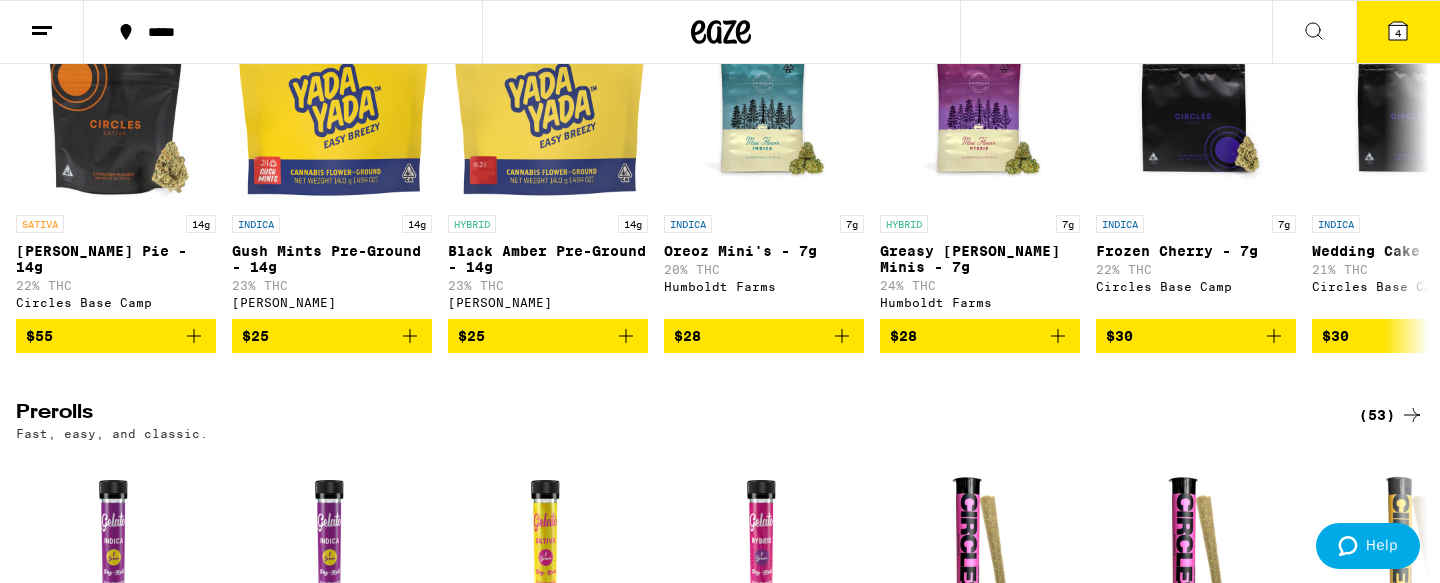 scroll, scrollTop: 0, scrollLeft: 0, axis: both 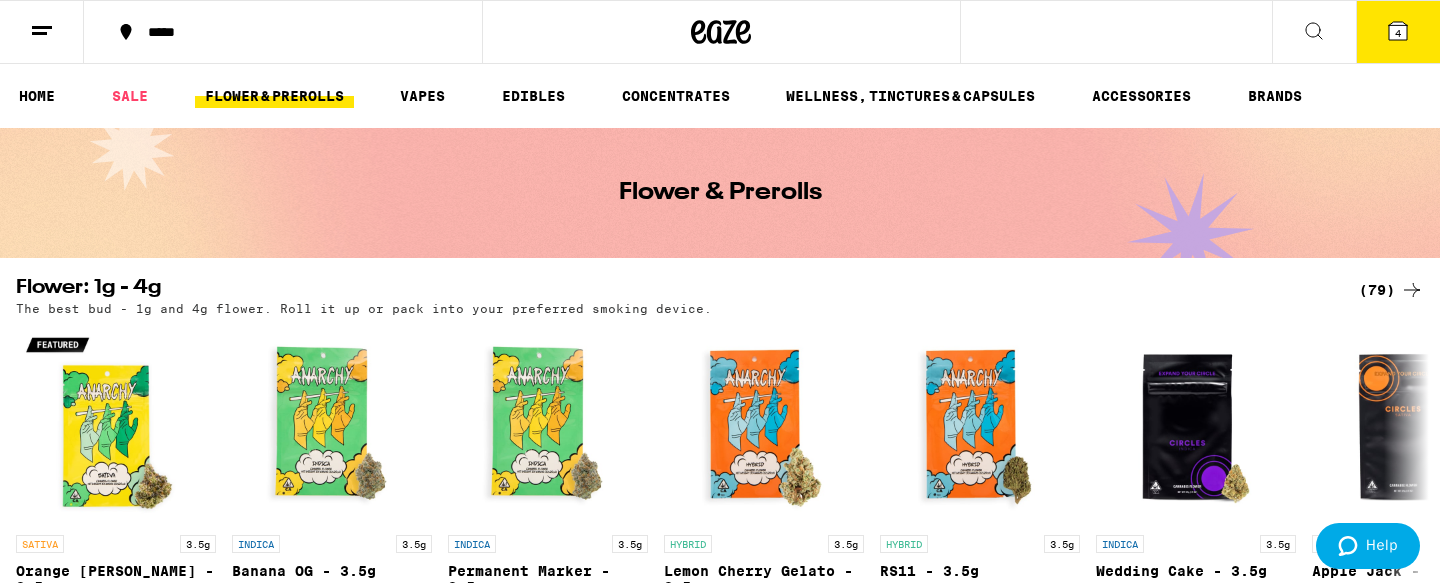 click on "HOME SALE FLOWER & PREROLLS VAPES EDIBLES CONCENTRATES WELLNESS, TINCTURES & CAPSULES ACCESSORIES BRANDS" at bounding box center [720, 96] 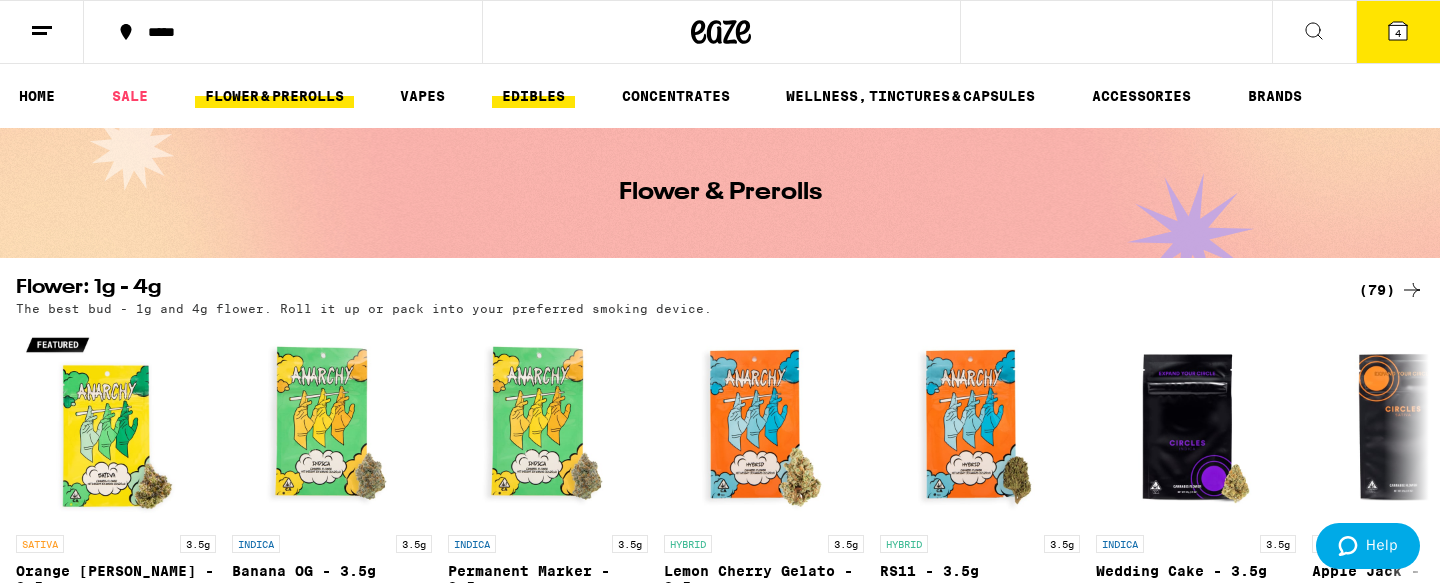 click on "EDIBLES" at bounding box center (533, 96) 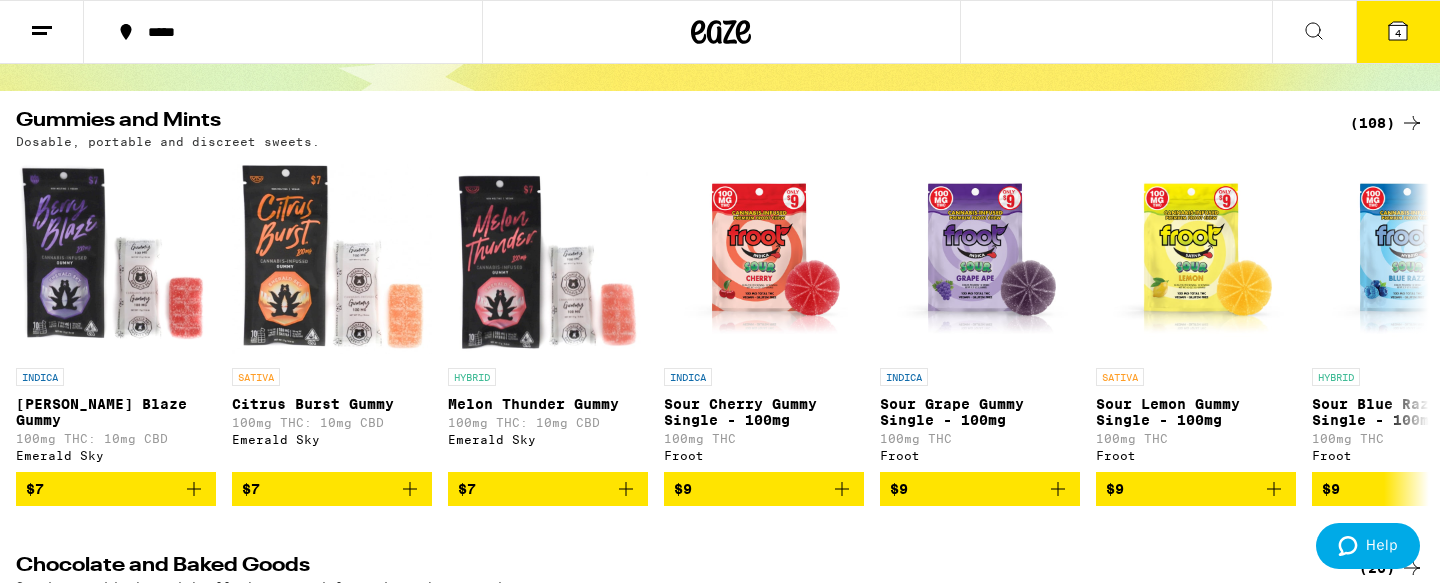 scroll, scrollTop: 169, scrollLeft: 0, axis: vertical 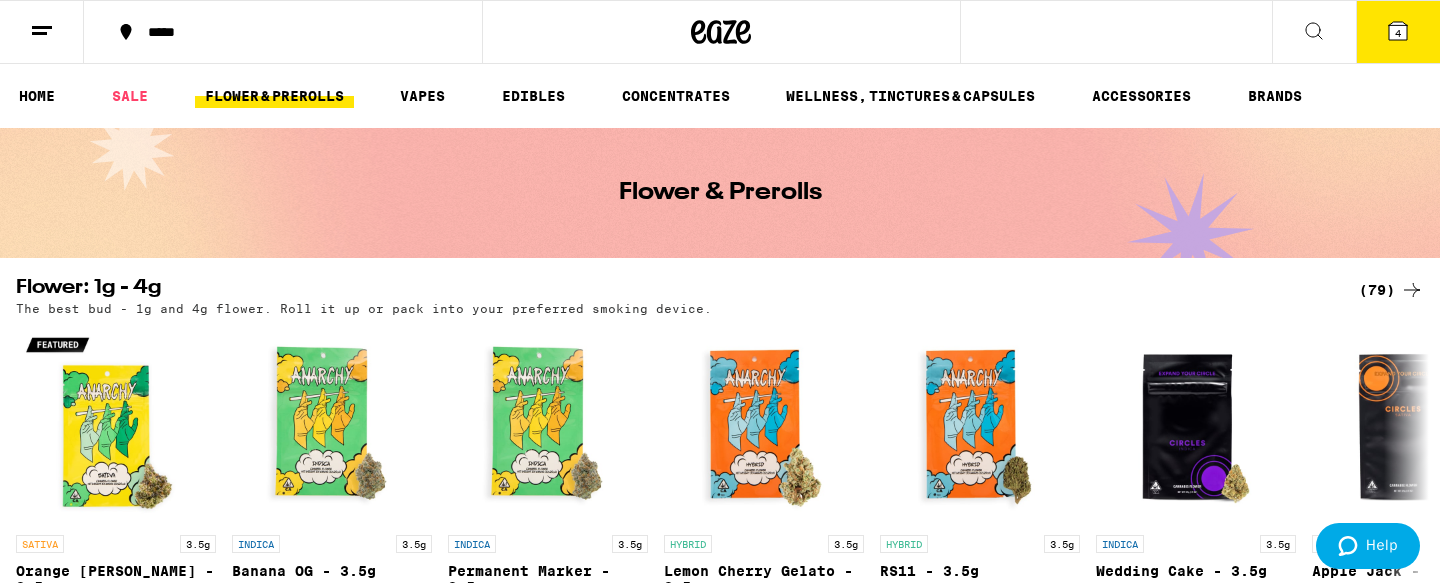 click on "FLOWER & PREROLLS" at bounding box center [274, 96] 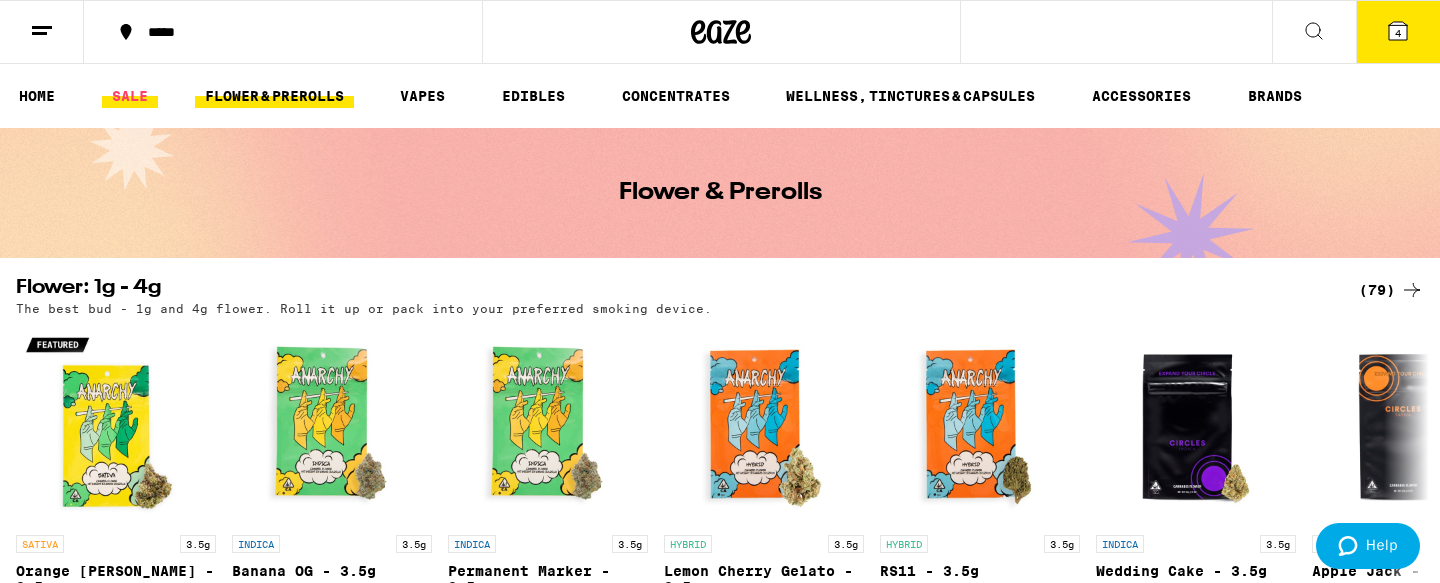 click on "SALE" at bounding box center (130, 96) 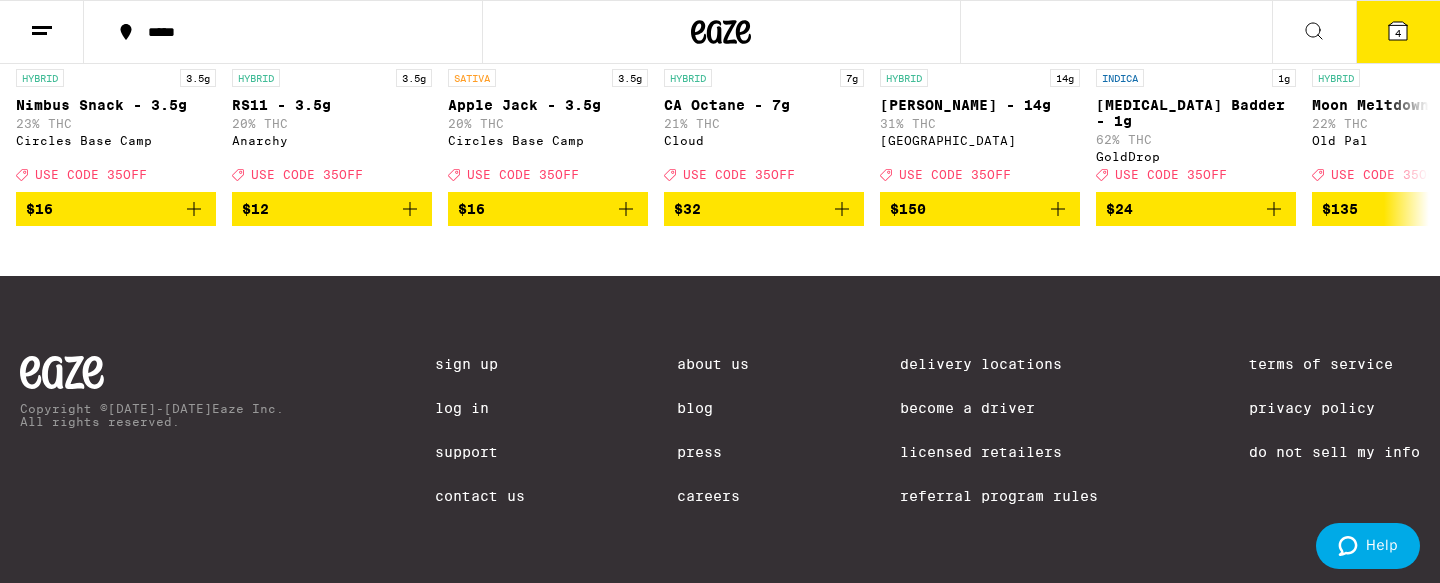 scroll, scrollTop: 0, scrollLeft: 0, axis: both 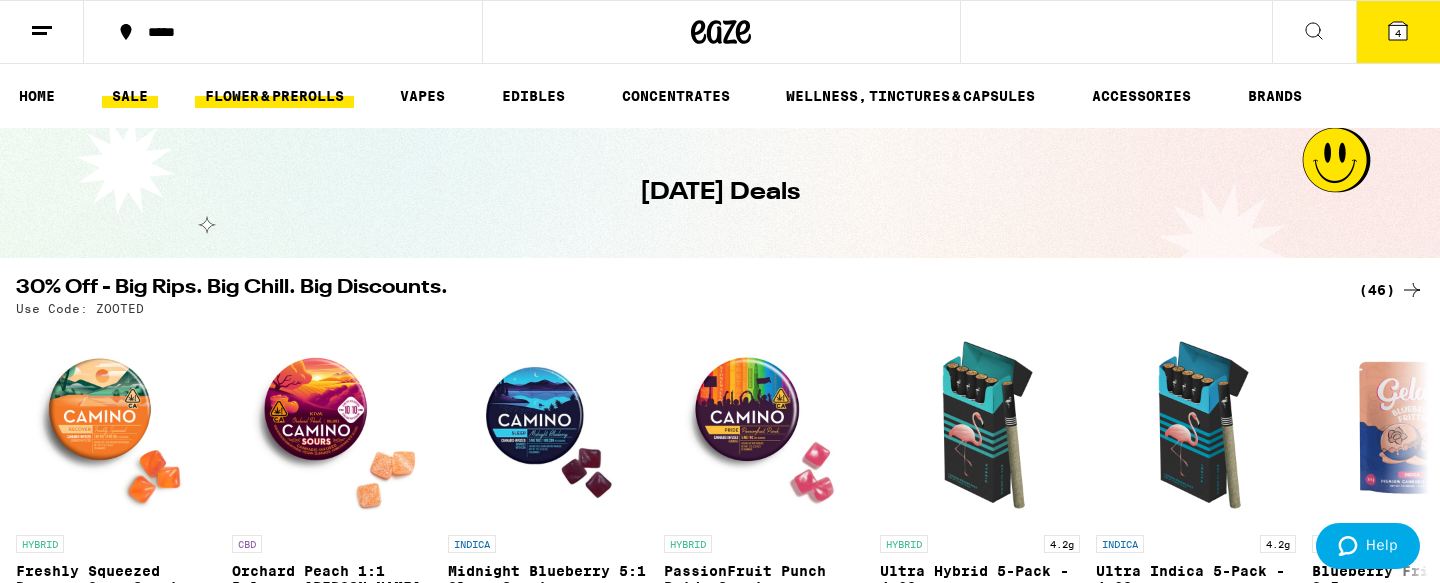 click on "FLOWER & PREROLLS" at bounding box center [274, 96] 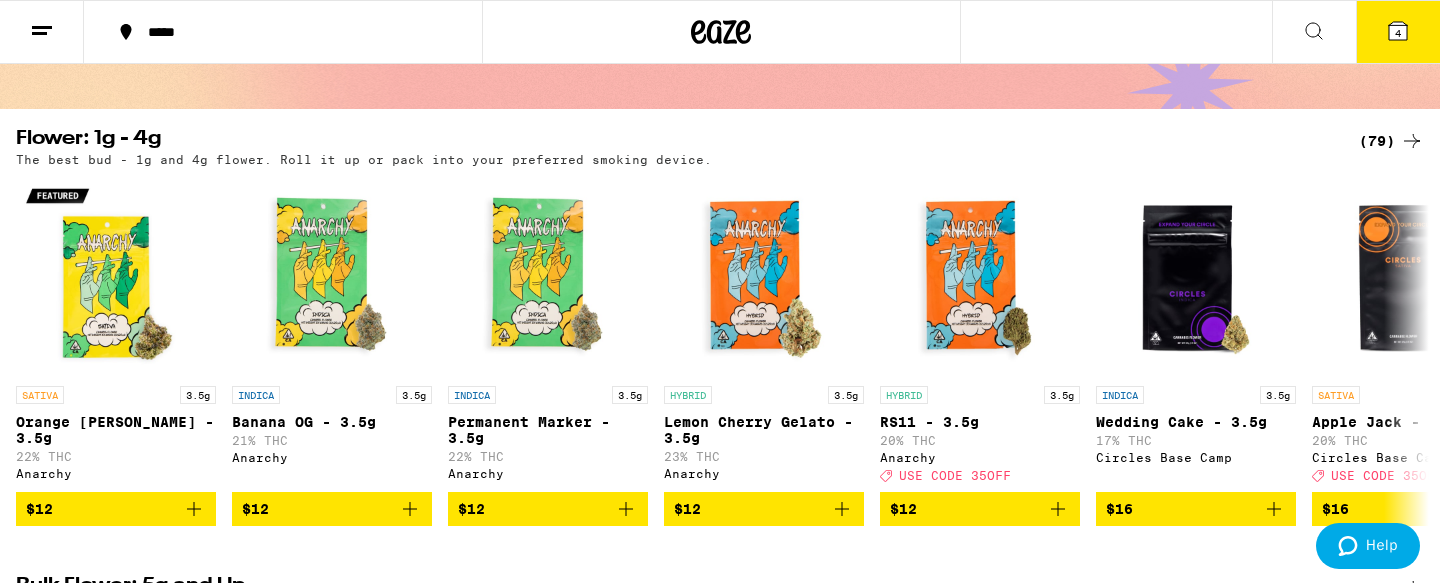 scroll, scrollTop: 217, scrollLeft: 0, axis: vertical 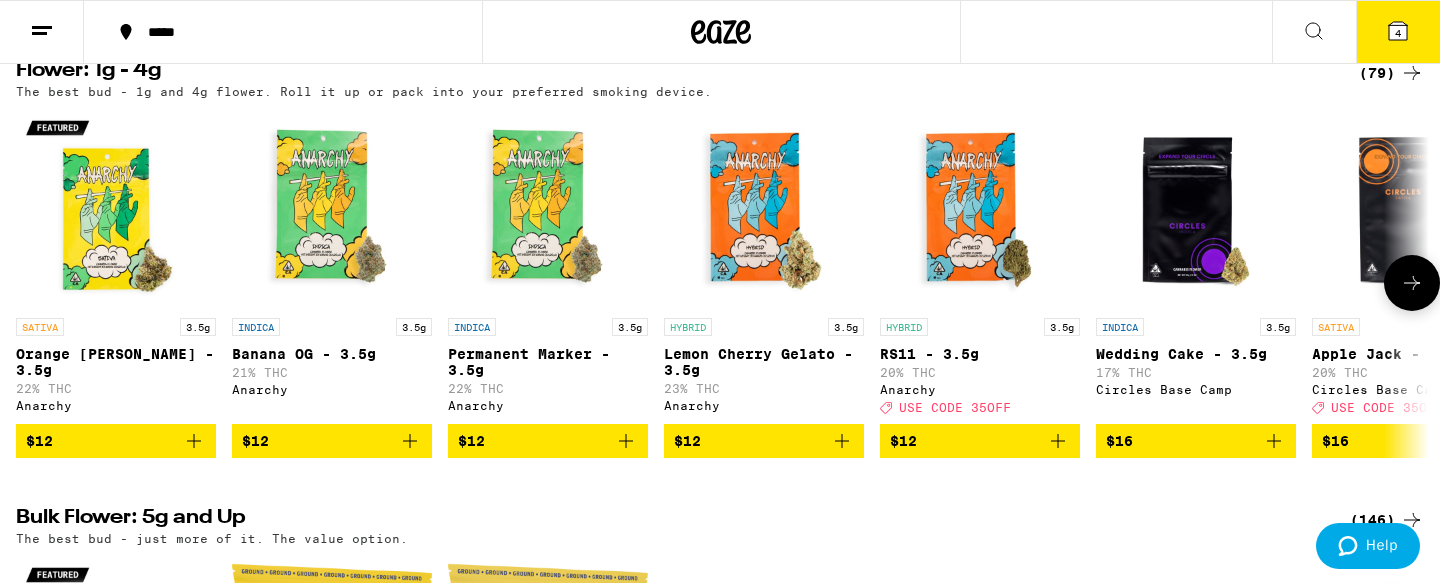 click 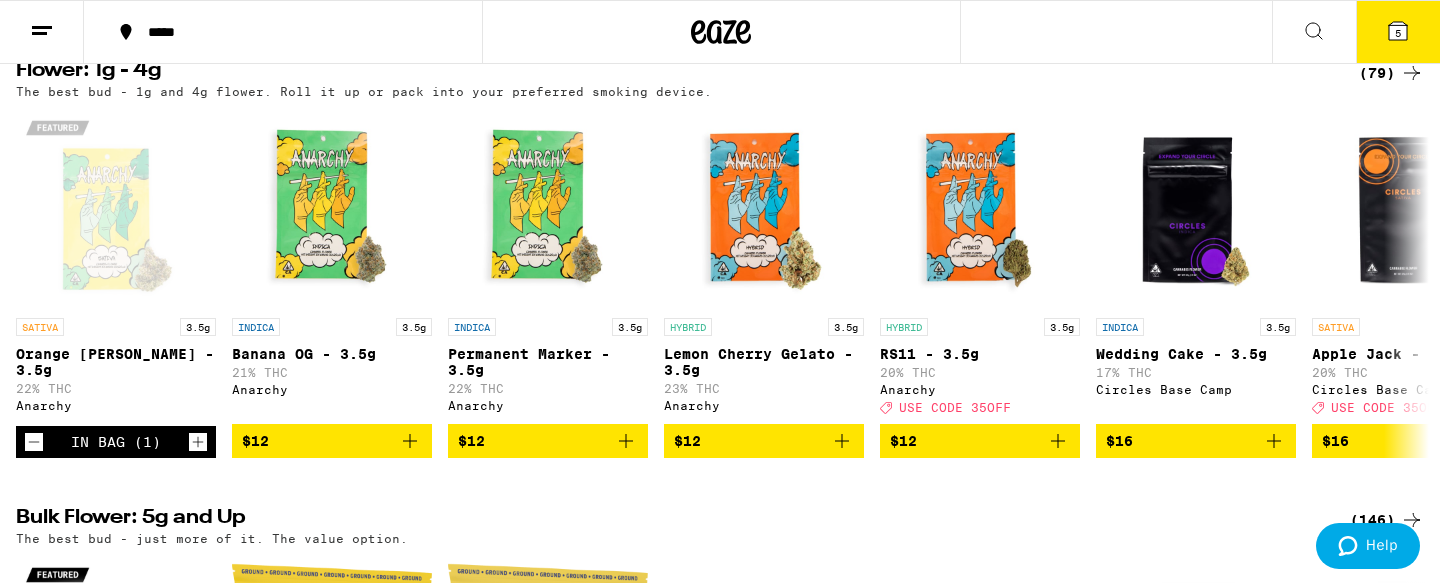 click 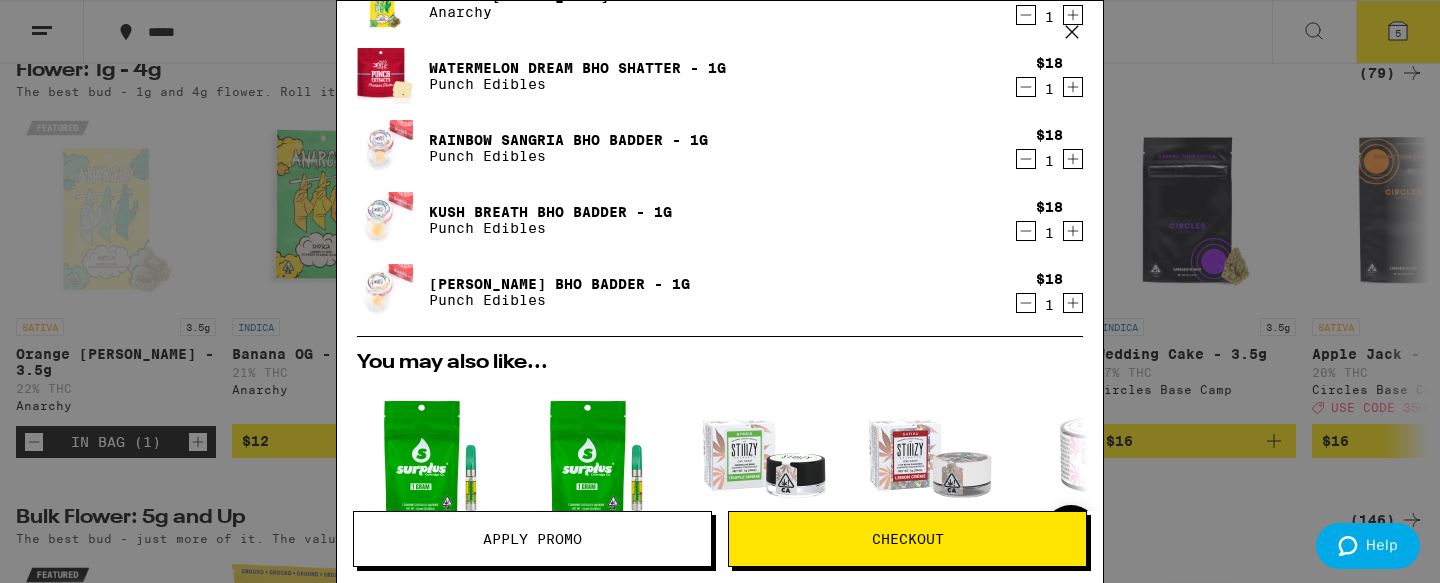 scroll, scrollTop: 0, scrollLeft: 0, axis: both 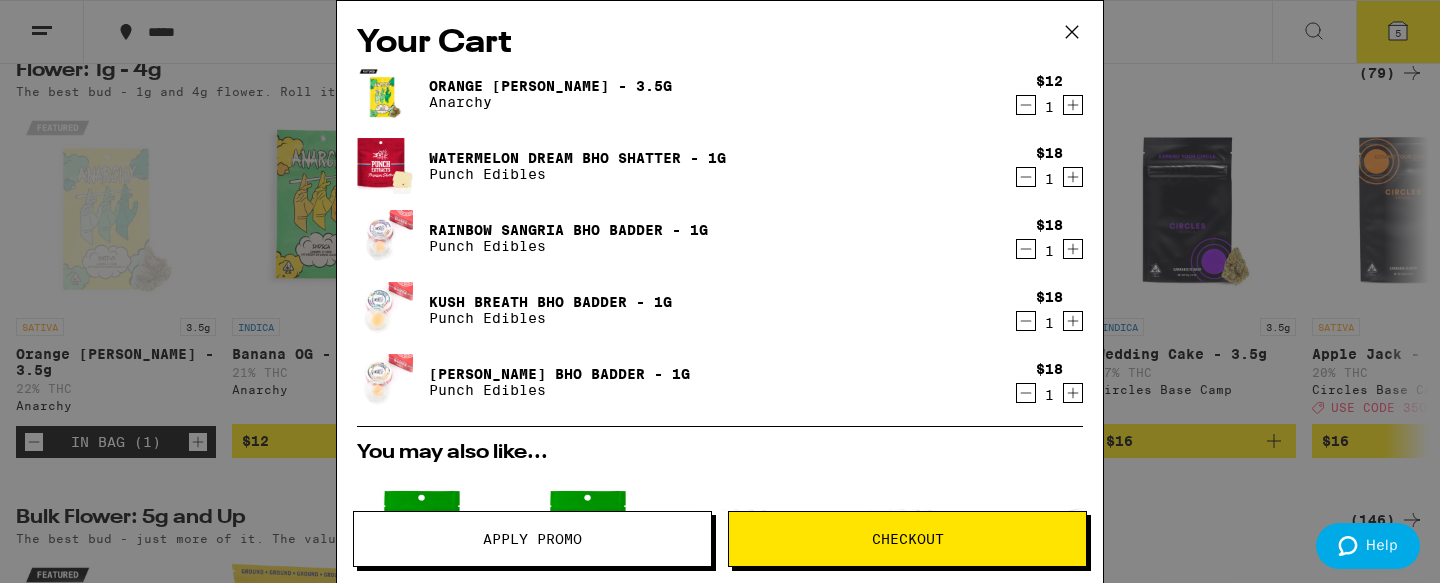 click on "Checkout" at bounding box center (907, 539) 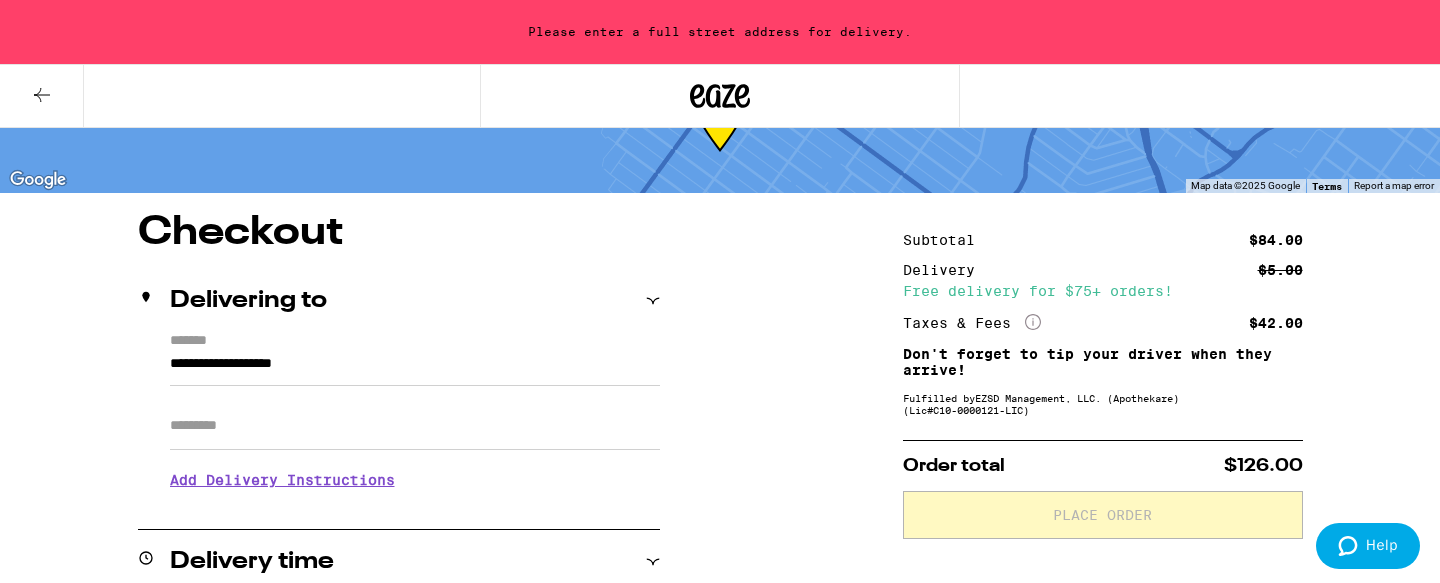 scroll, scrollTop: 122, scrollLeft: 0, axis: vertical 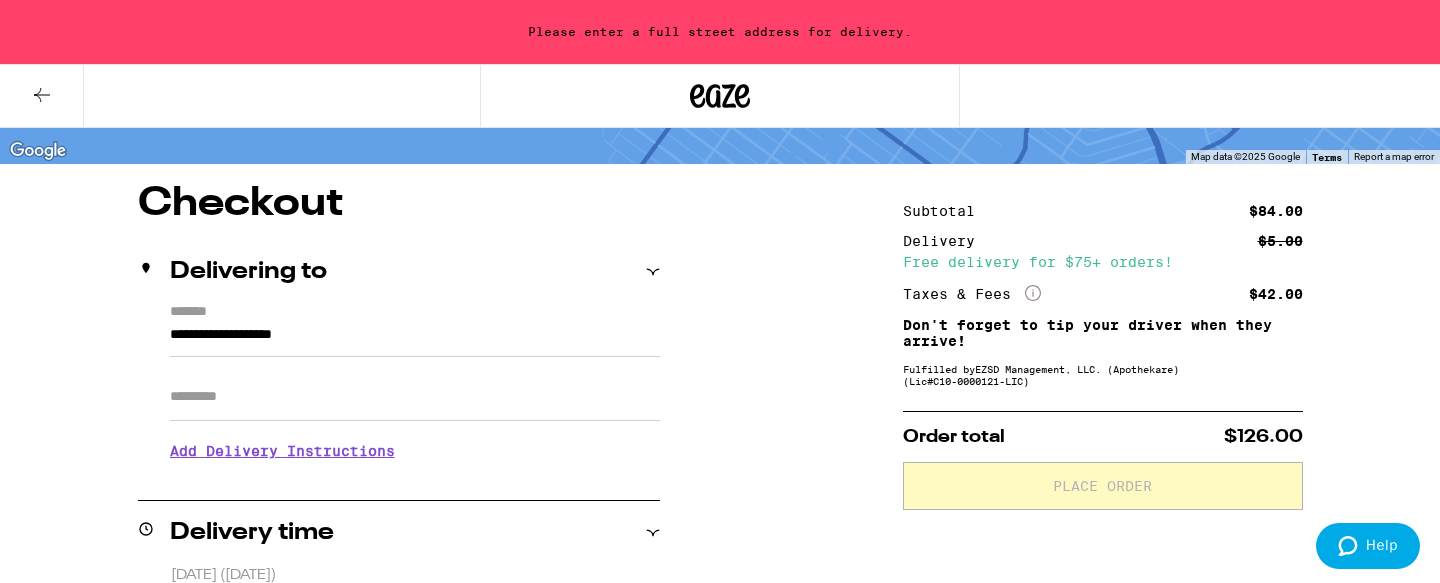 click on "**********" at bounding box center (415, 340) 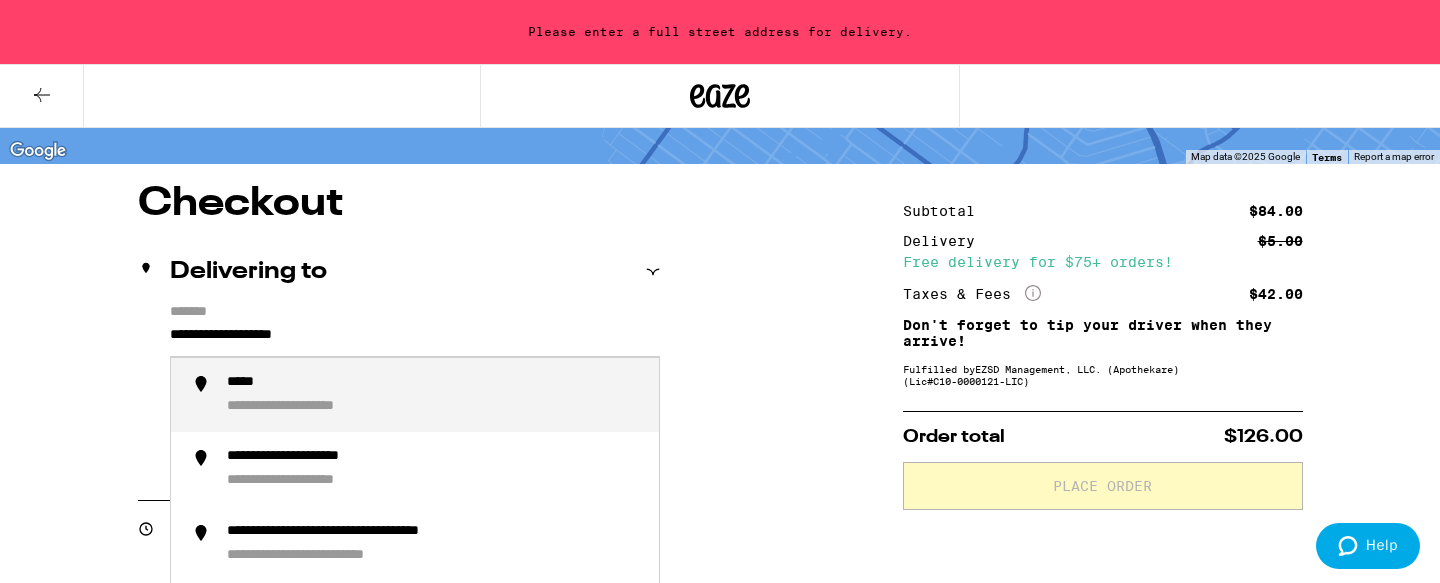 type on "*" 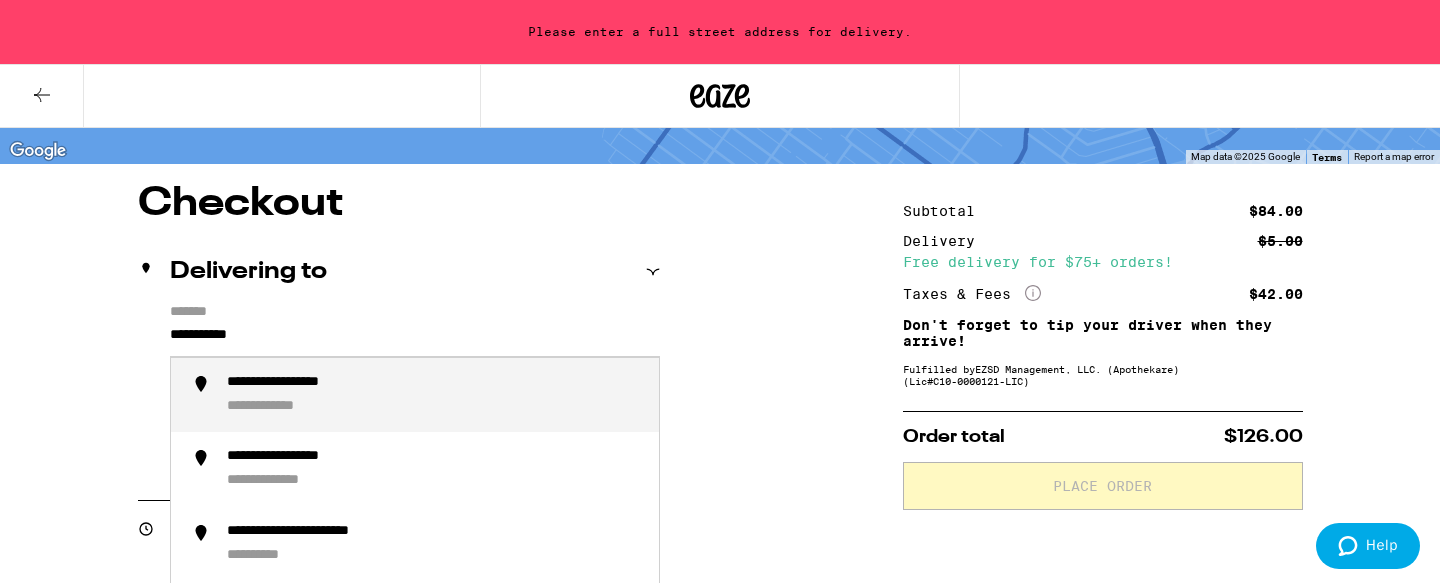 click on "**********" at bounding box center (286, 407) 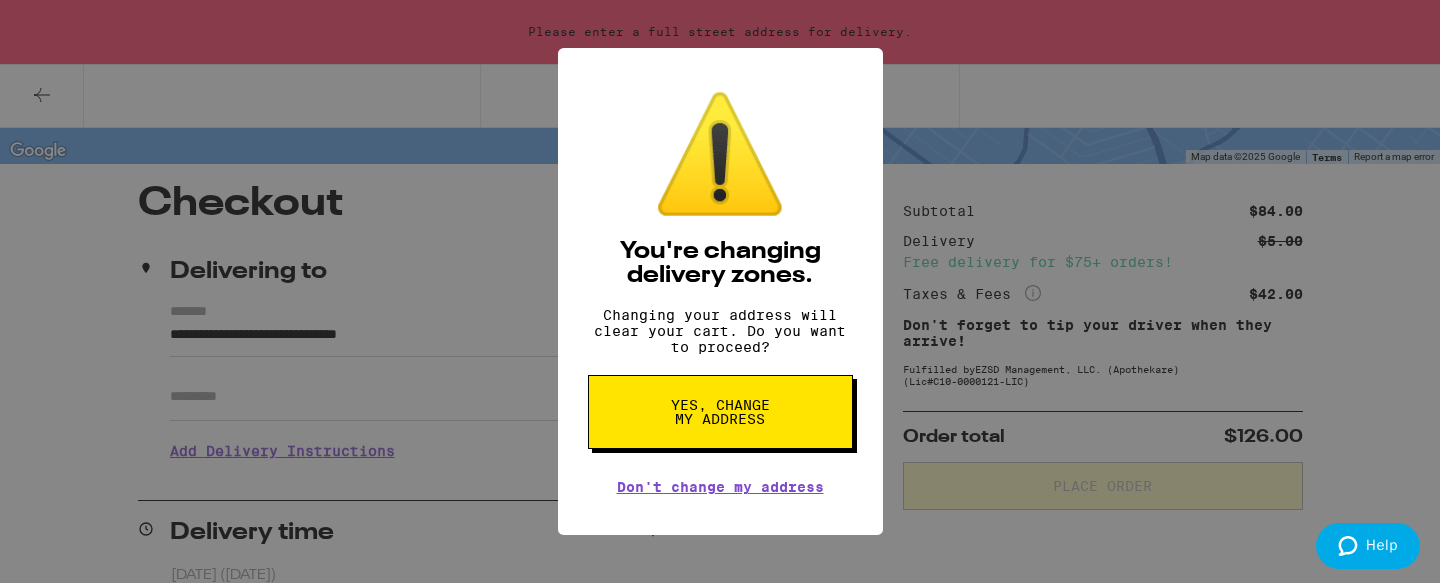 click on "Yes, change my address" at bounding box center [720, 412] 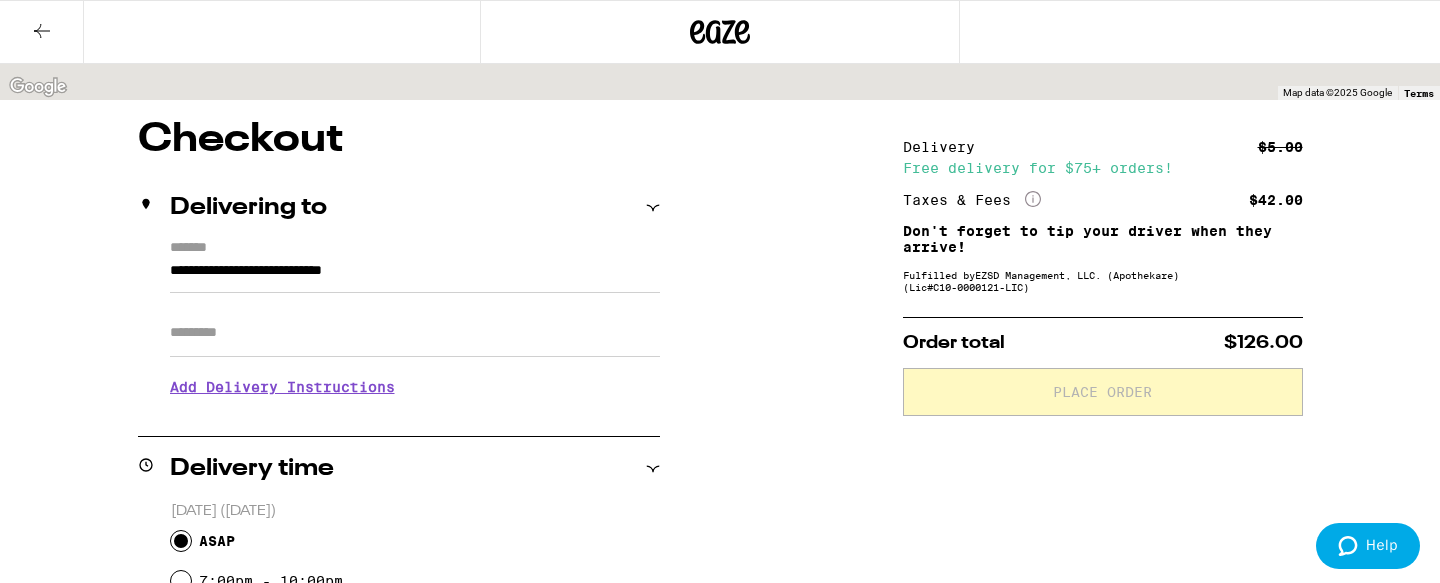 scroll, scrollTop: 58, scrollLeft: 0, axis: vertical 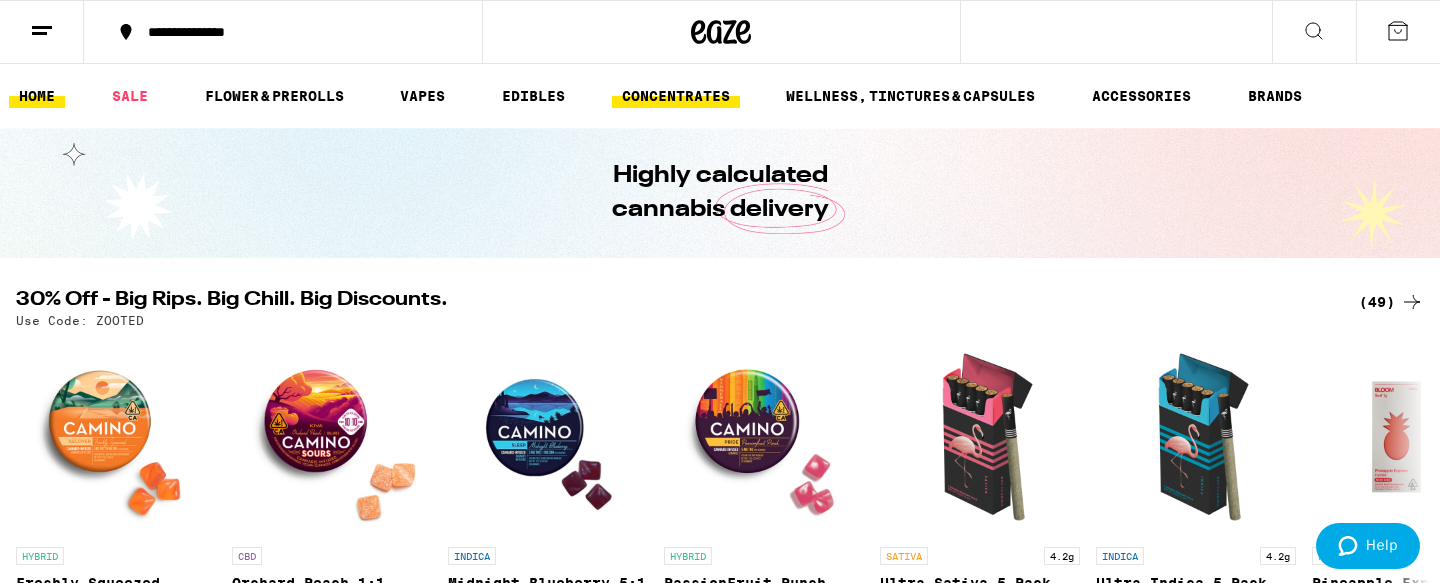 click on "CONCENTRATES" at bounding box center [676, 96] 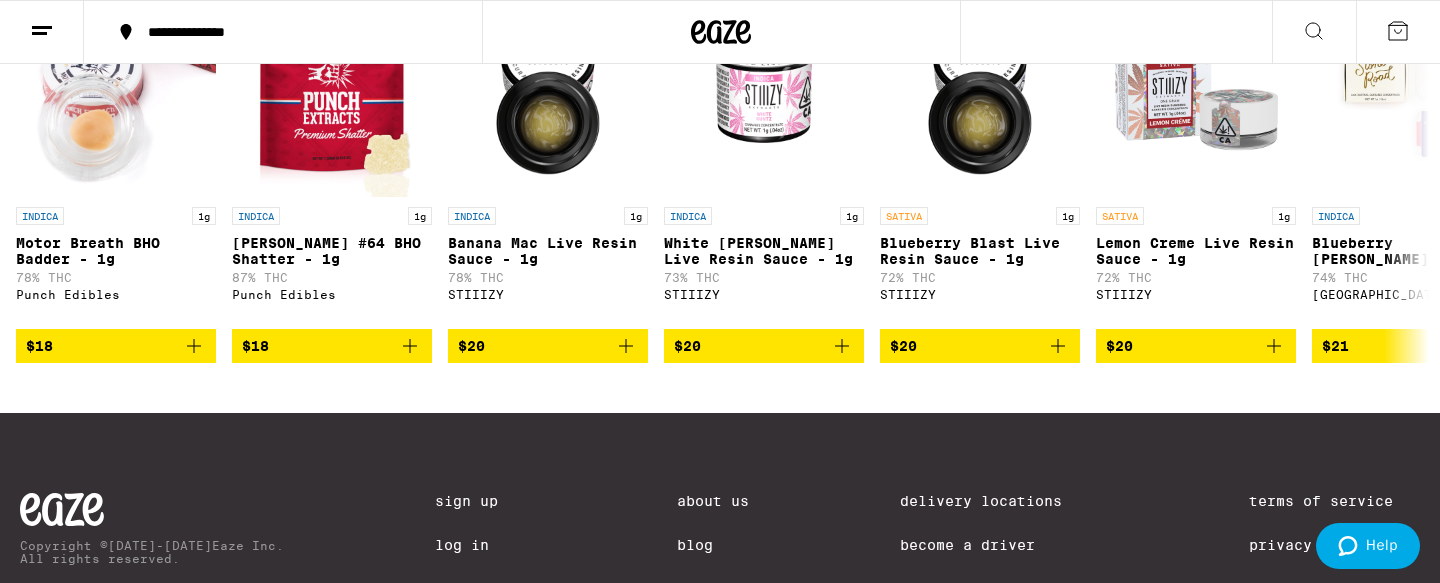 scroll, scrollTop: 772, scrollLeft: 0, axis: vertical 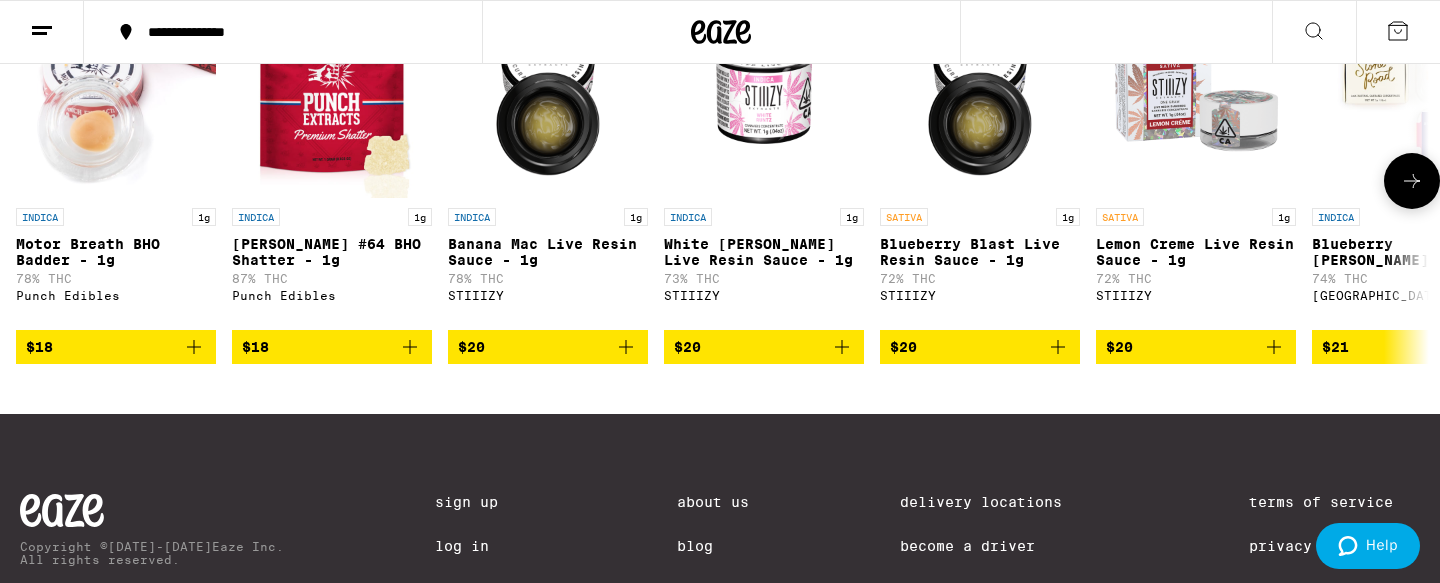 click 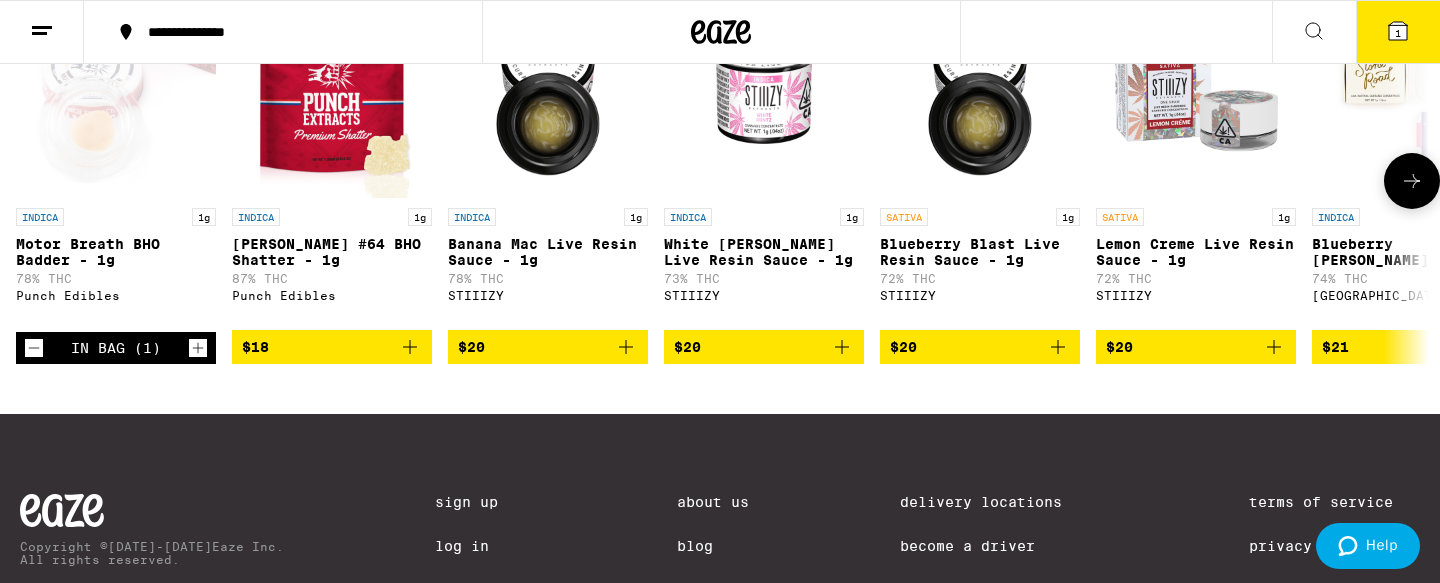 scroll, scrollTop: 836, scrollLeft: 0, axis: vertical 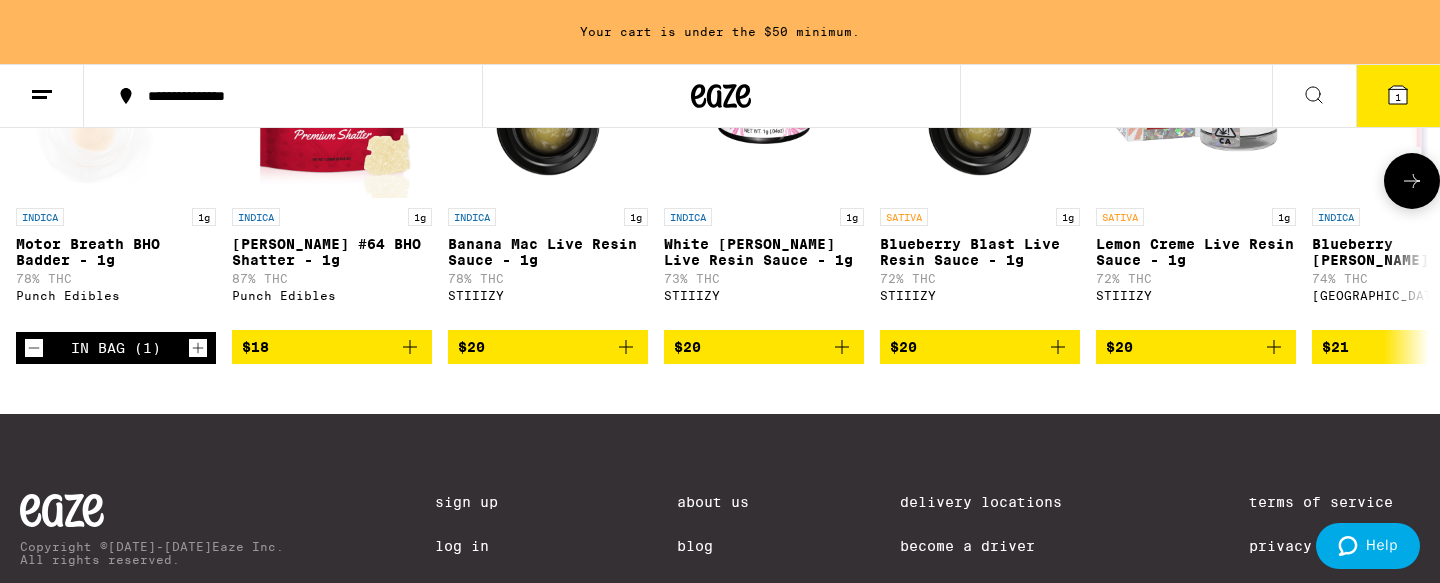 click 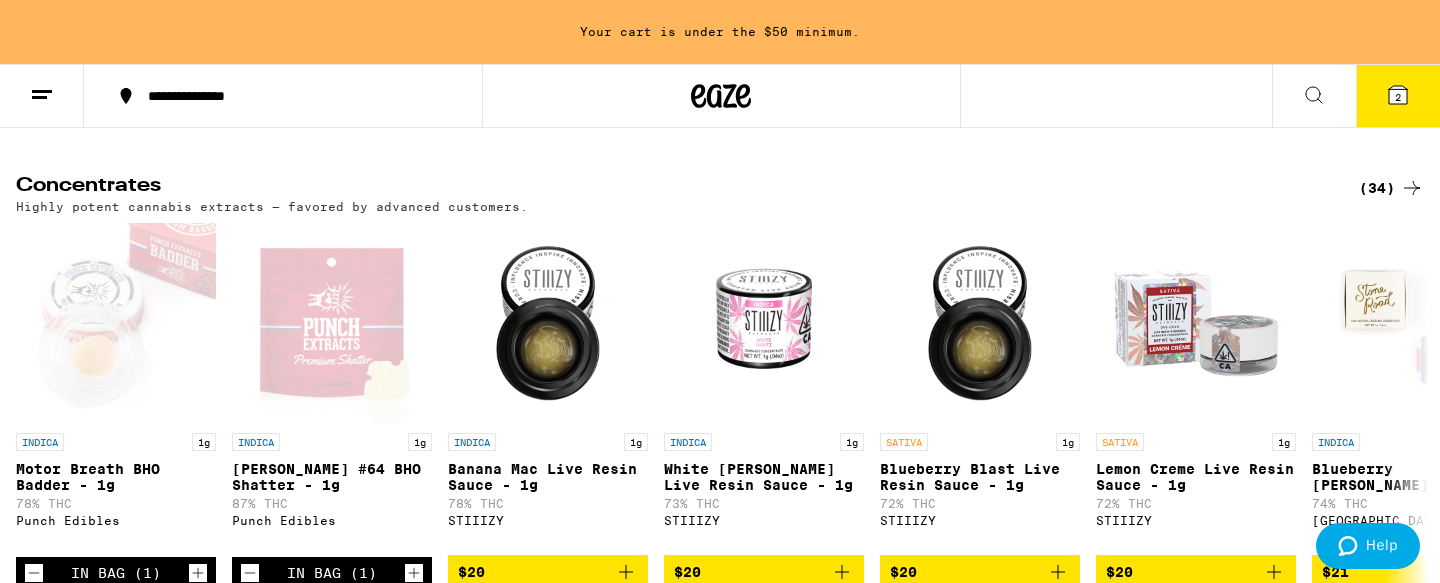 scroll, scrollTop: 620, scrollLeft: 0, axis: vertical 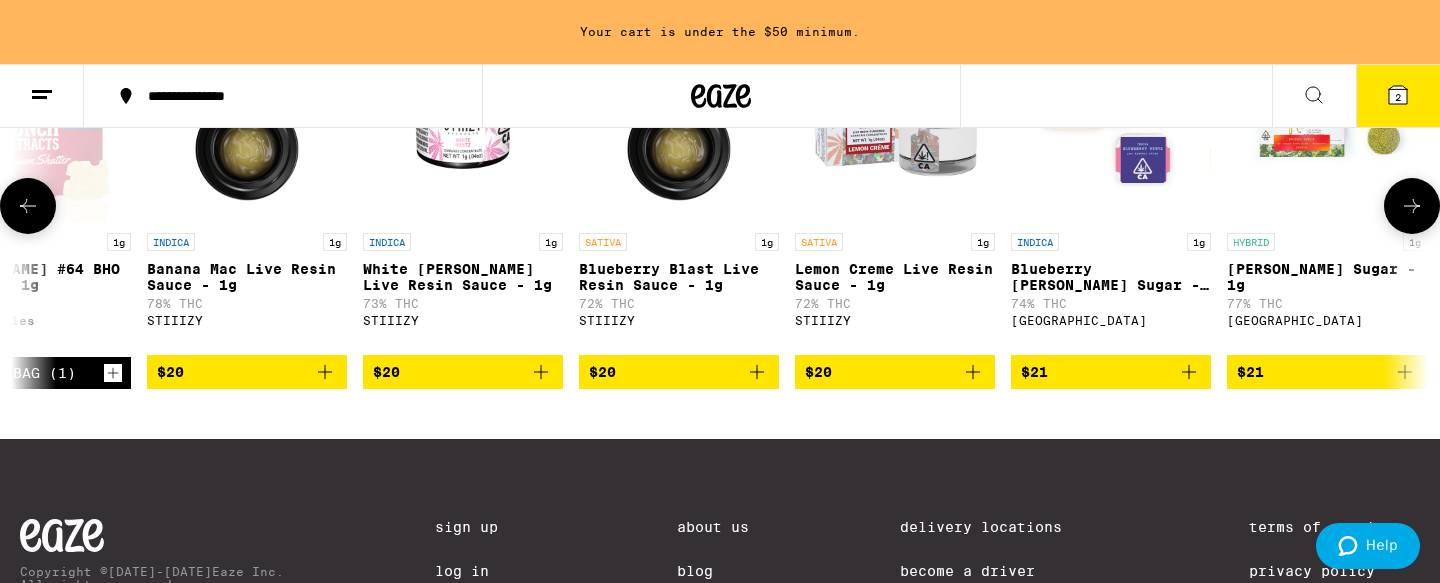 click on "$21" at bounding box center (1111, 372) 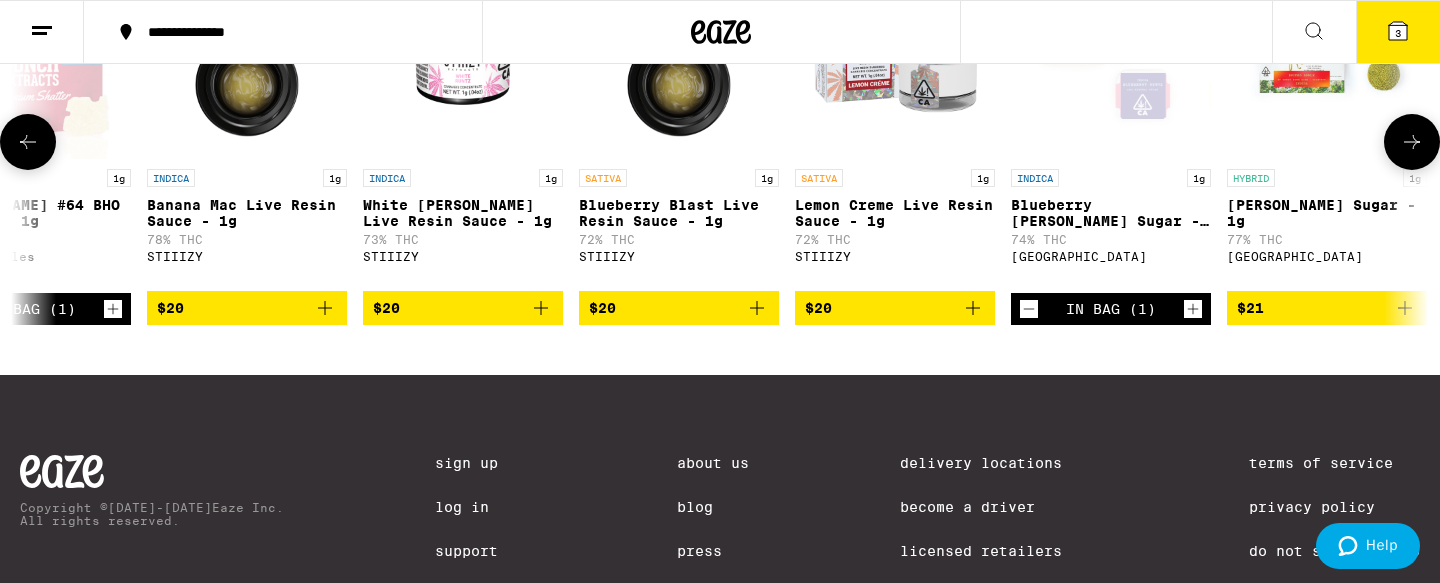 scroll, scrollTop: 747, scrollLeft: 0, axis: vertical 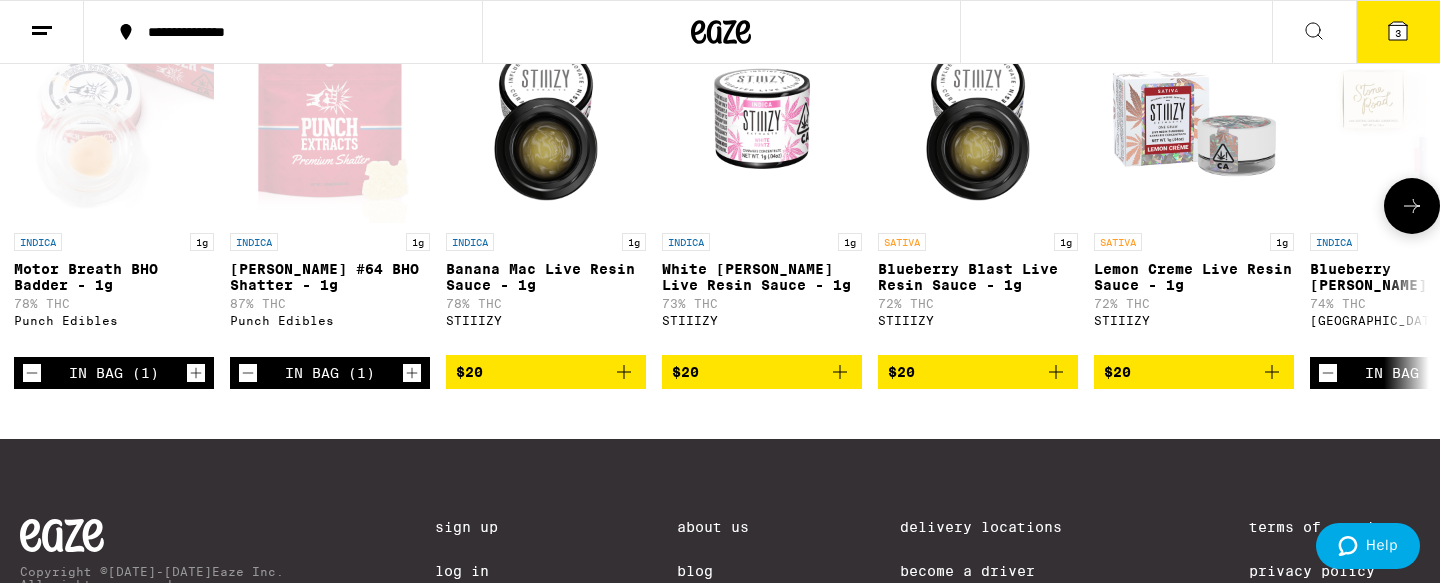 click 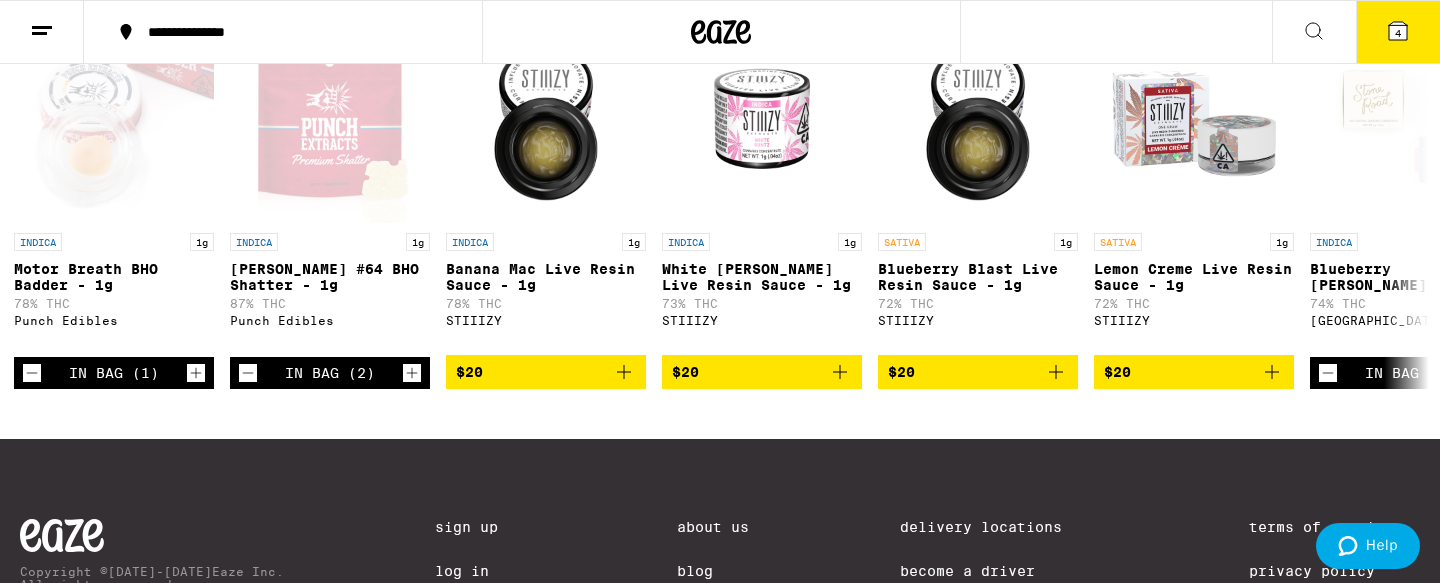 click on "4" at bounding box center (1398, 32) 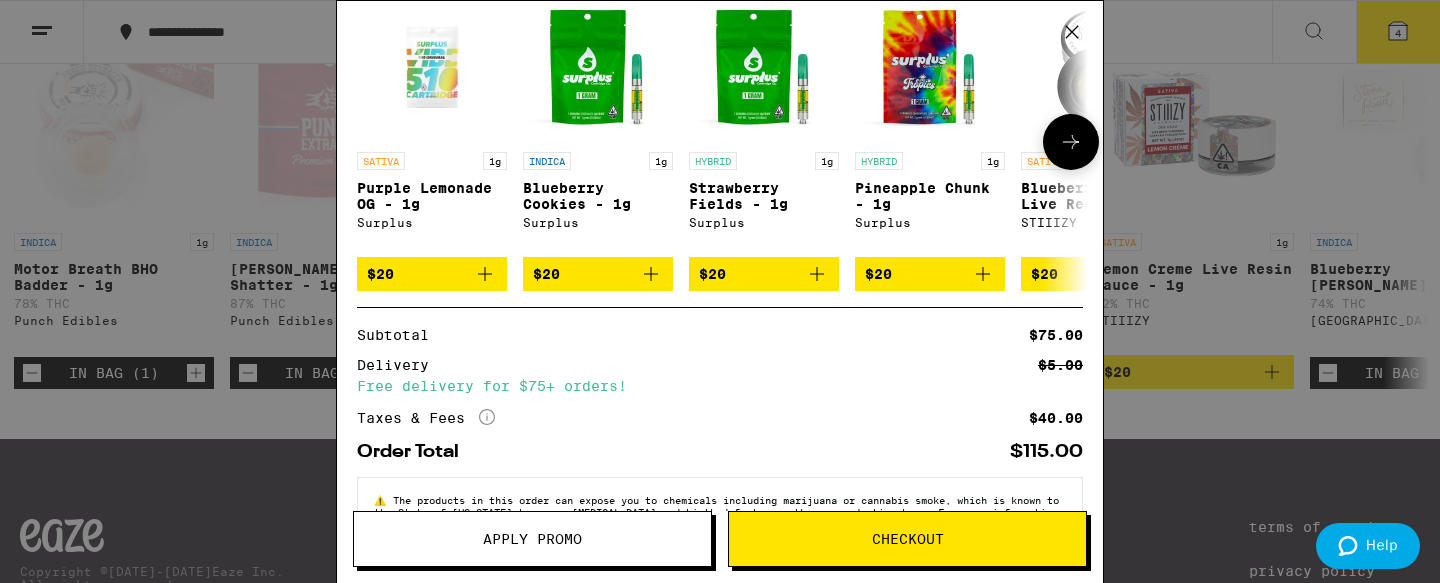 scroll, scrollTop: 352, scrollLeft: 0, axis: vertical 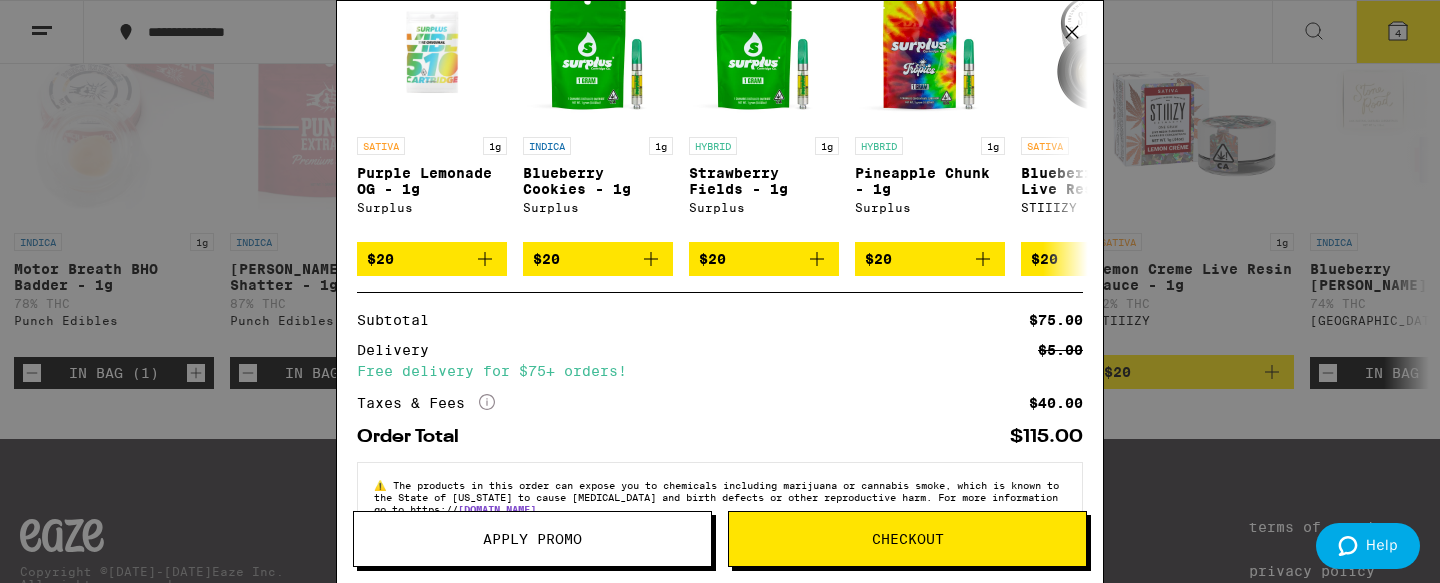 click on "Checkout" at bounding box center (907, 539) 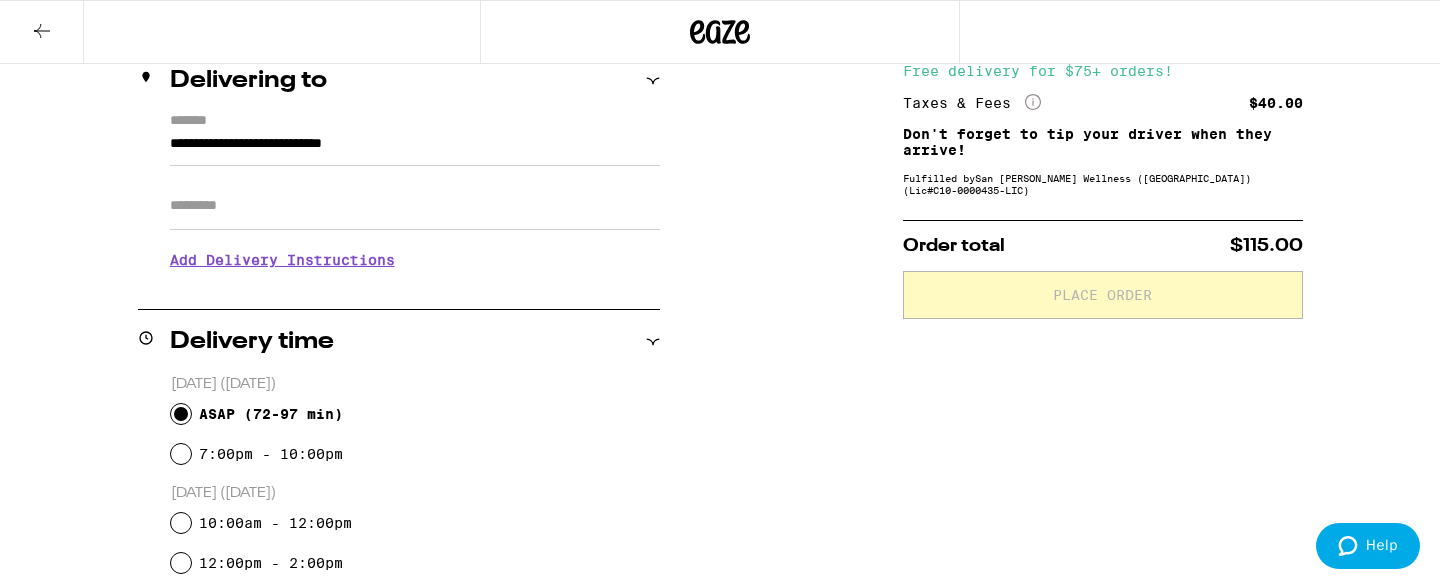scroll, scrollTop: 265, scrollLeft: 0, axis: vertical 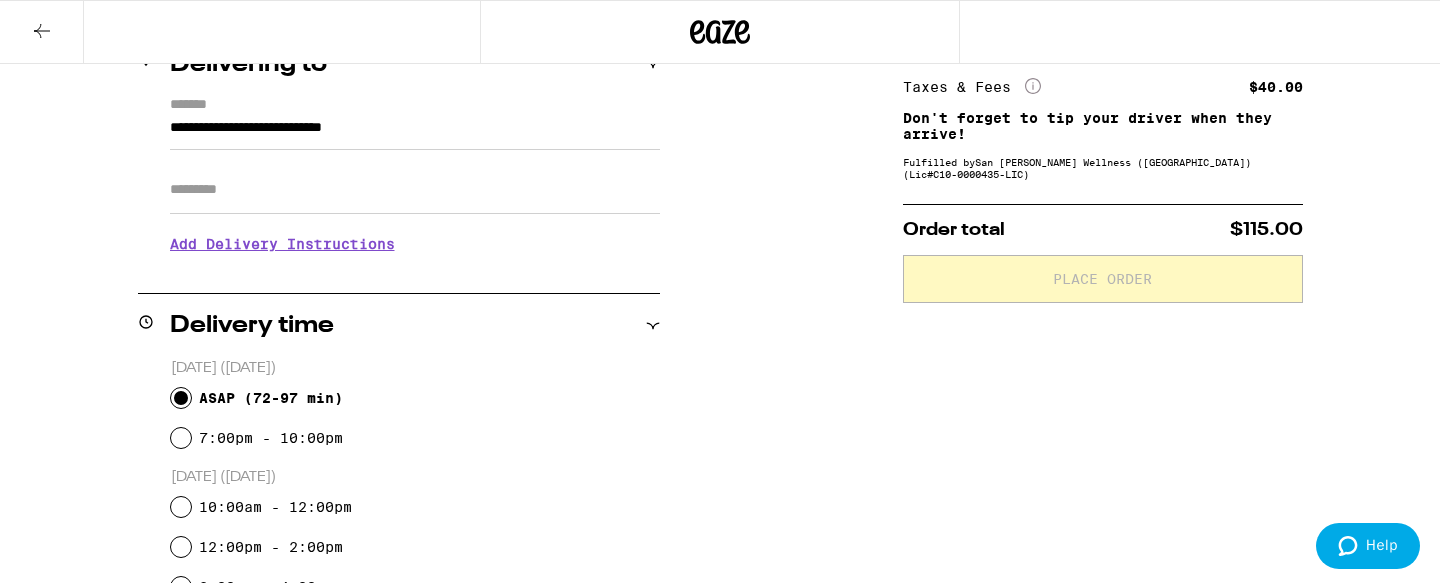 click on "Apt/Suite" at bounding box center [415, 190] 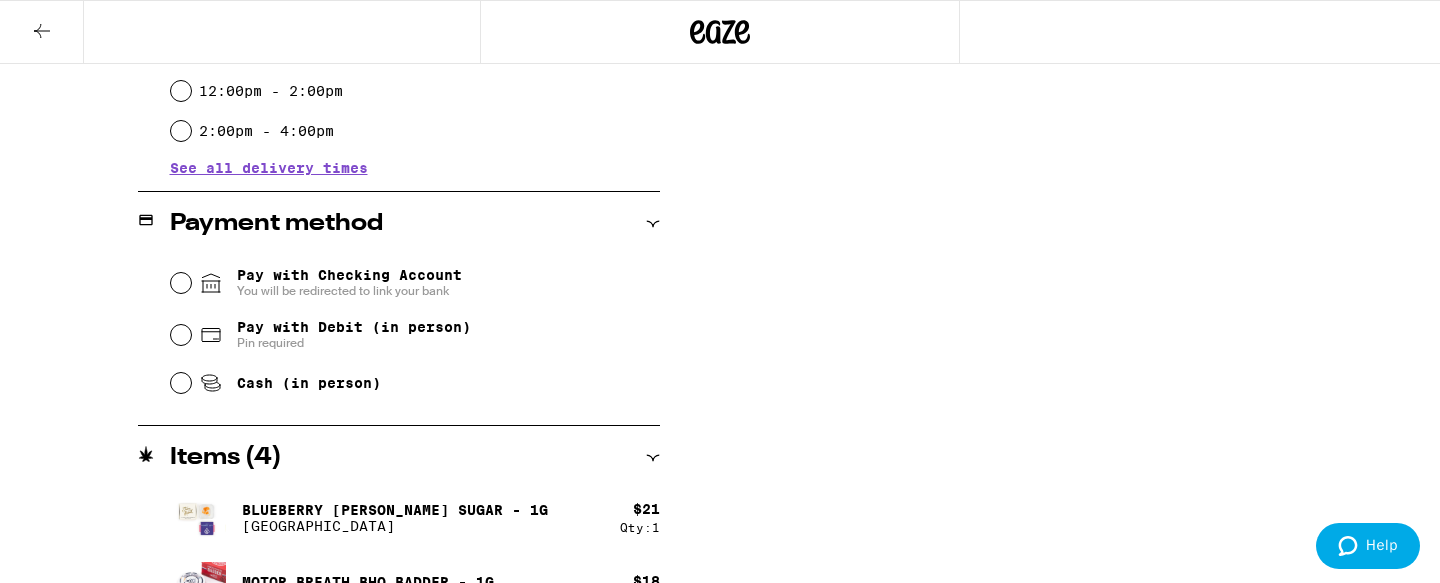 scroll, scrollTop: 713, scrollLeft: 0, axis: vertical 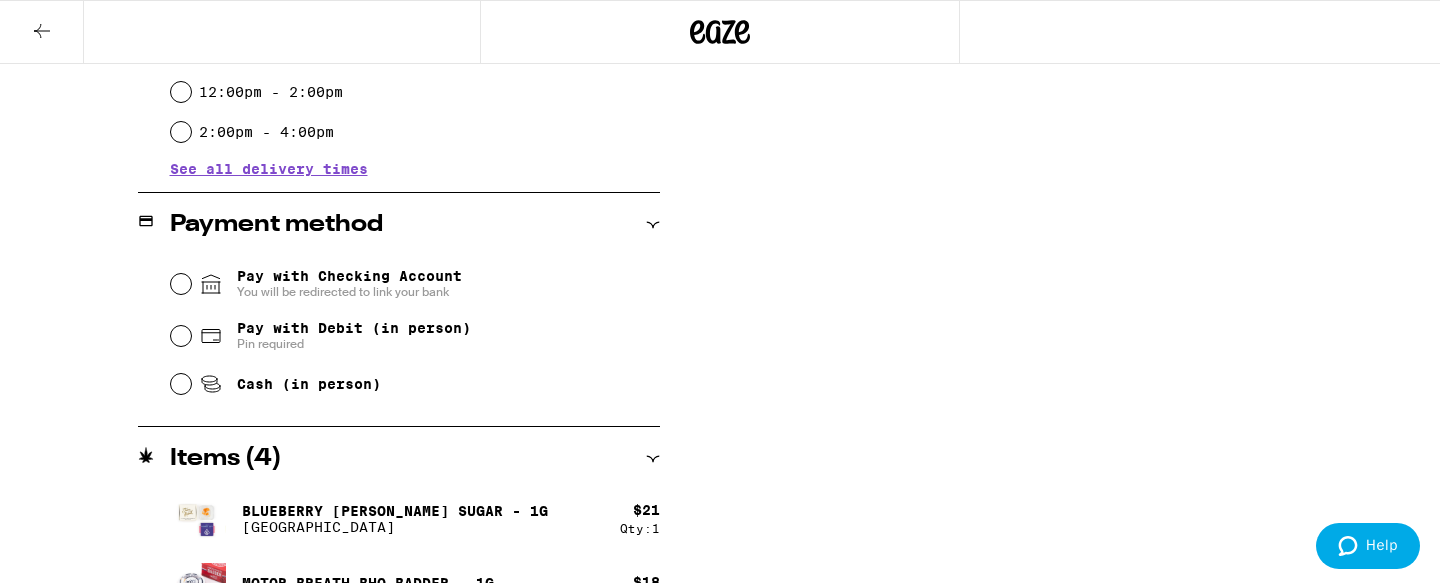 type on "***" 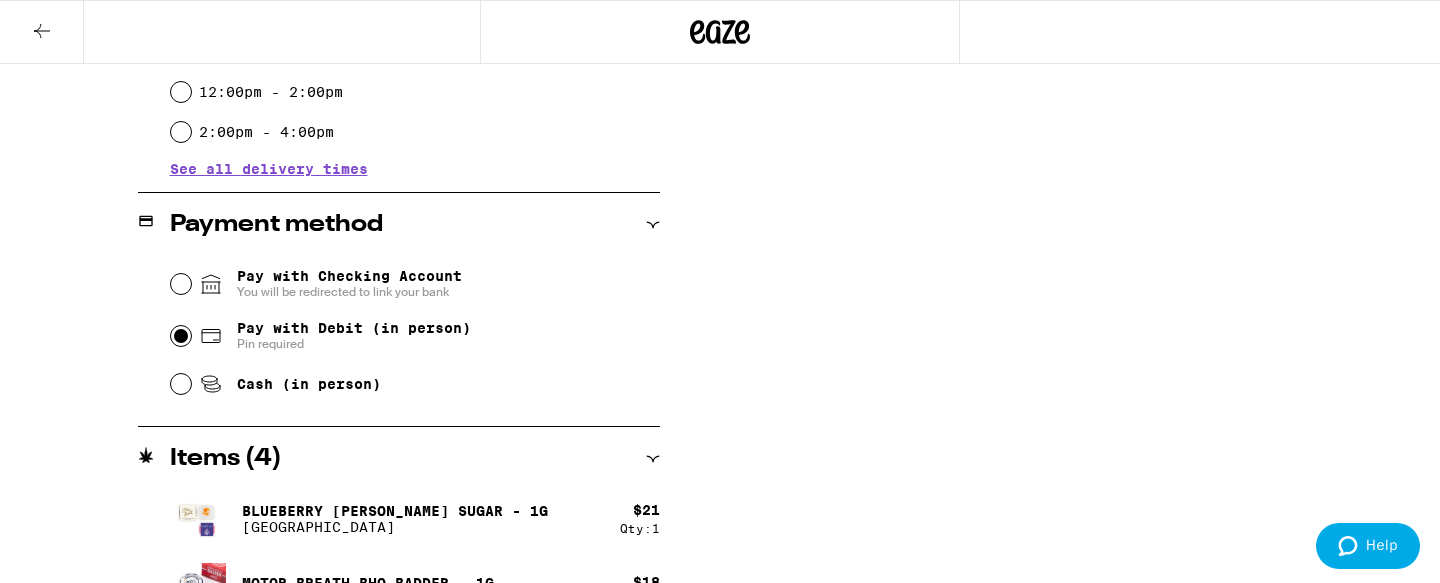 click on "Pay with Debit (in person) Pin required" at bounding box center [181, 336] 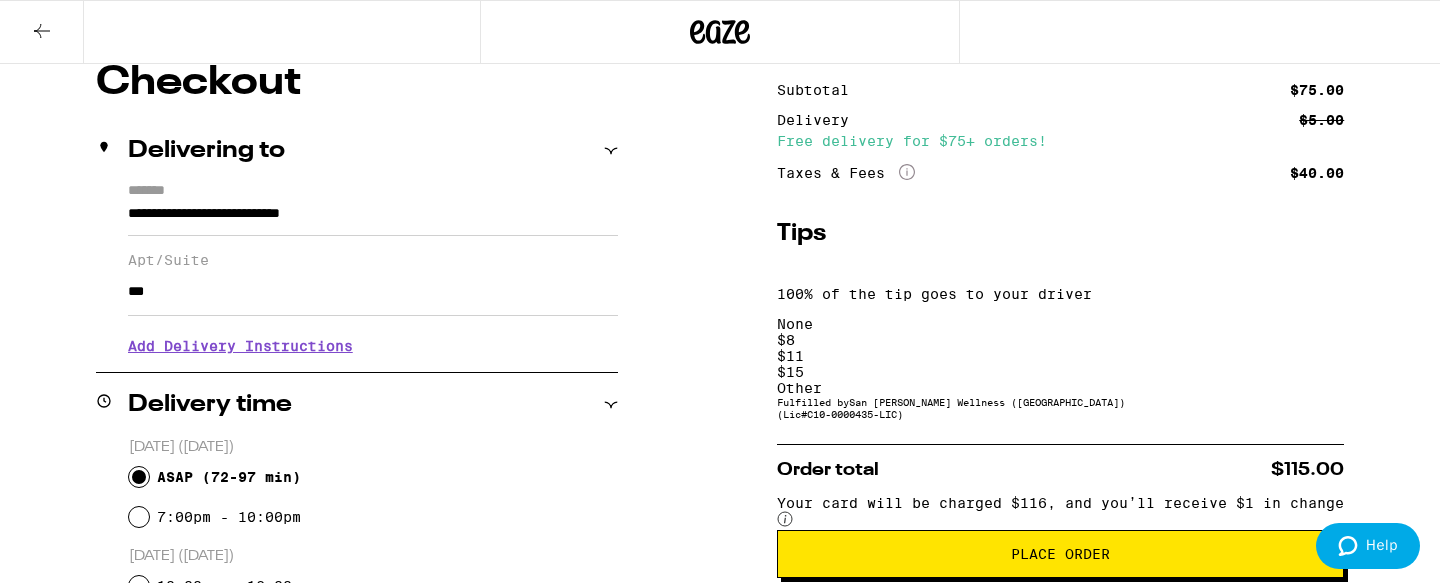 scroll, scrollTop: 199, scrollLeft: 0, axis: vertical 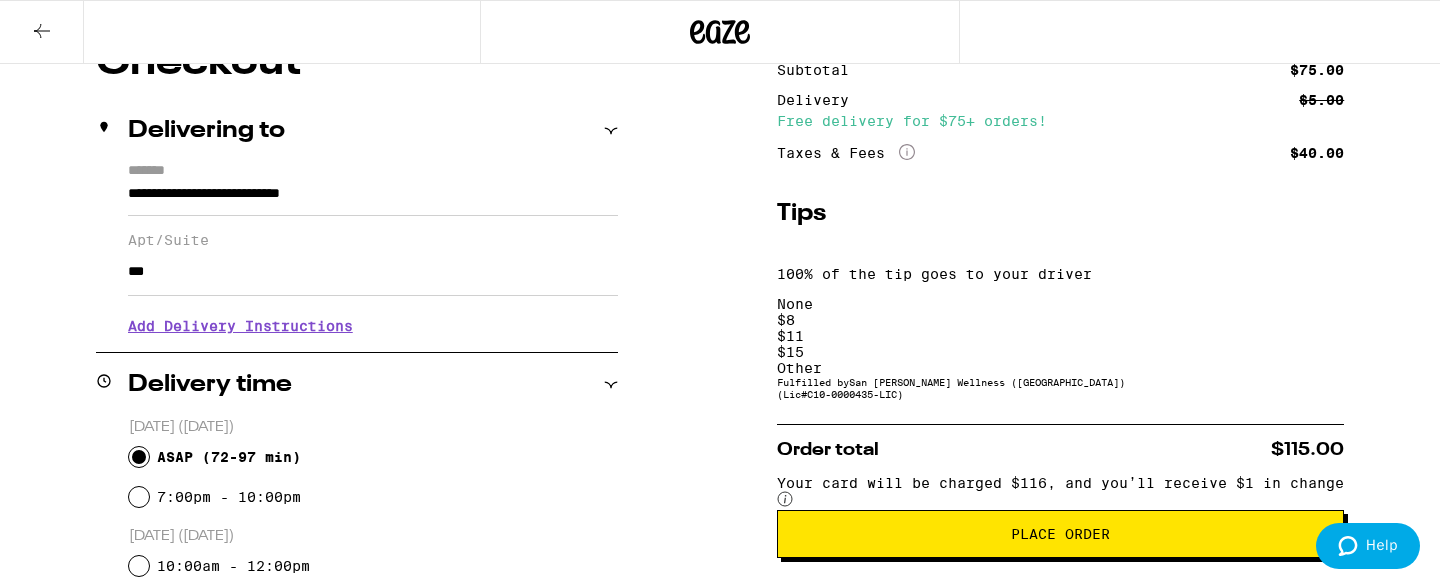 click on "Other" at bounding box center [1060, 368] 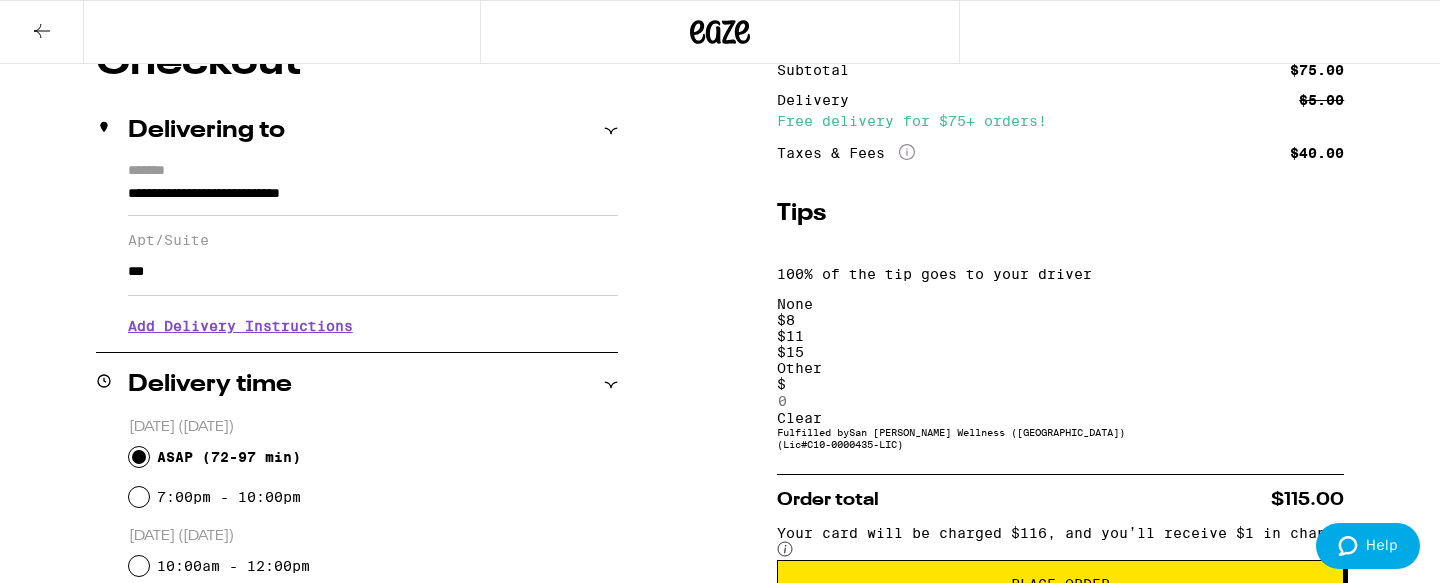 click at bounding box center [869, 401] 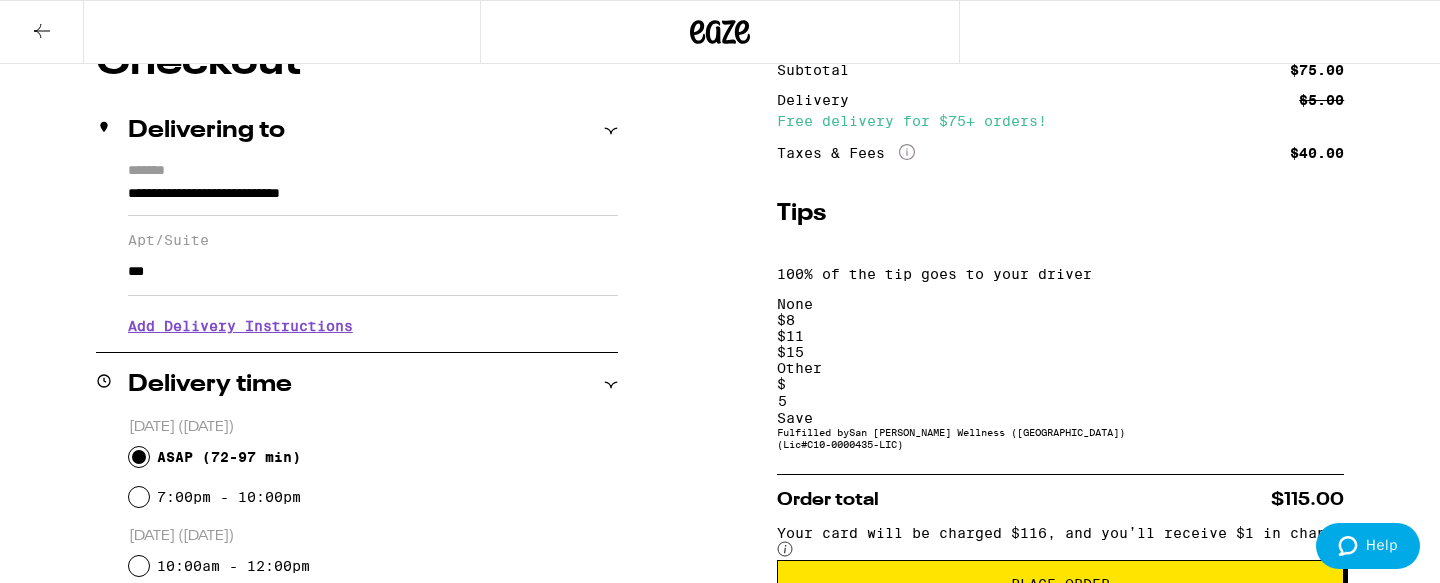 type on "5" 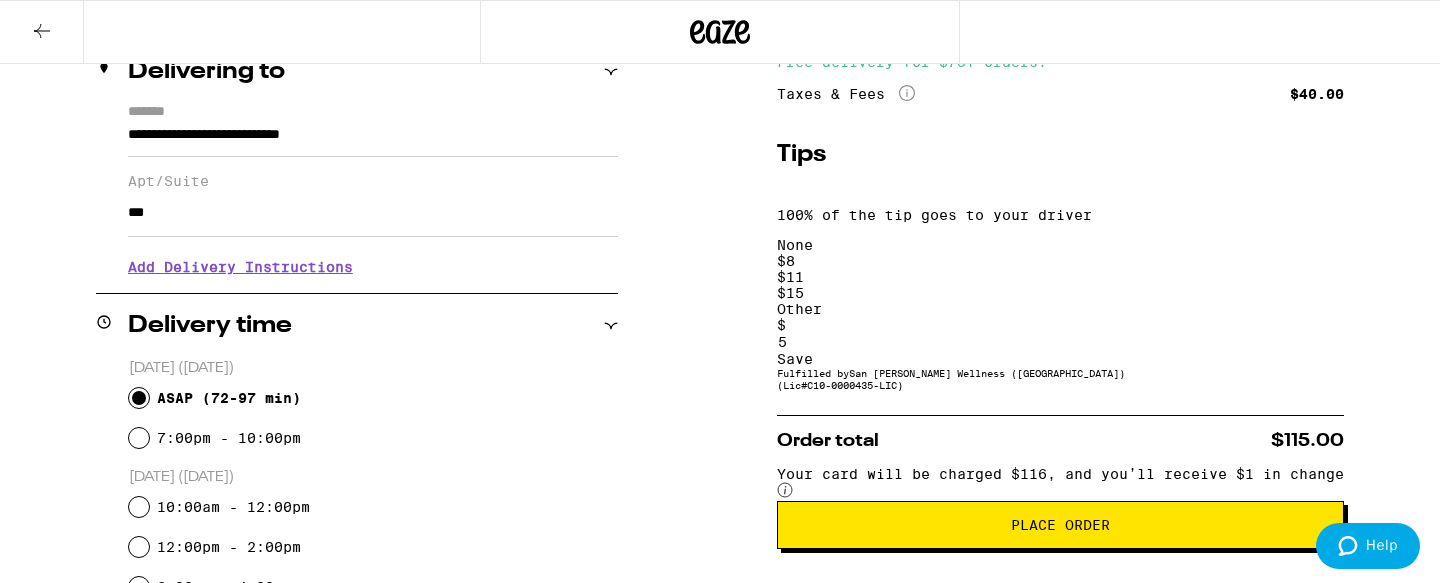 scroll, scrollTop: 251, scrollLeft: 0, axis: vertical 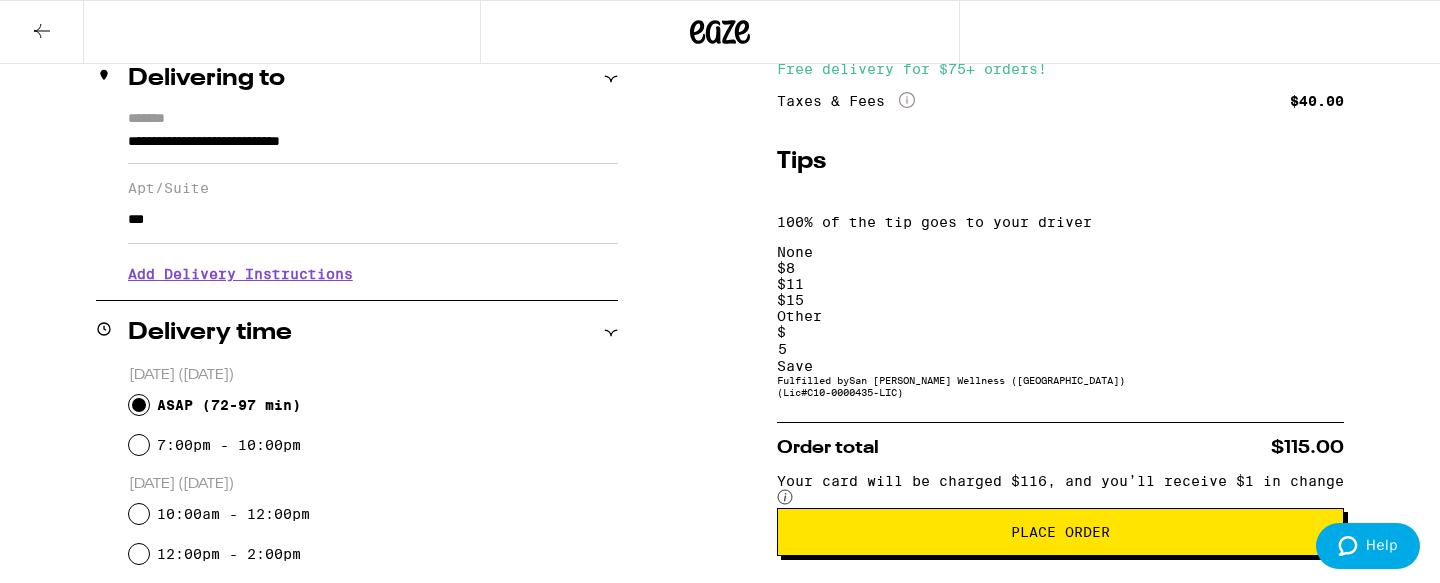 click on "Place Order" at bounding box center (1060, 532) 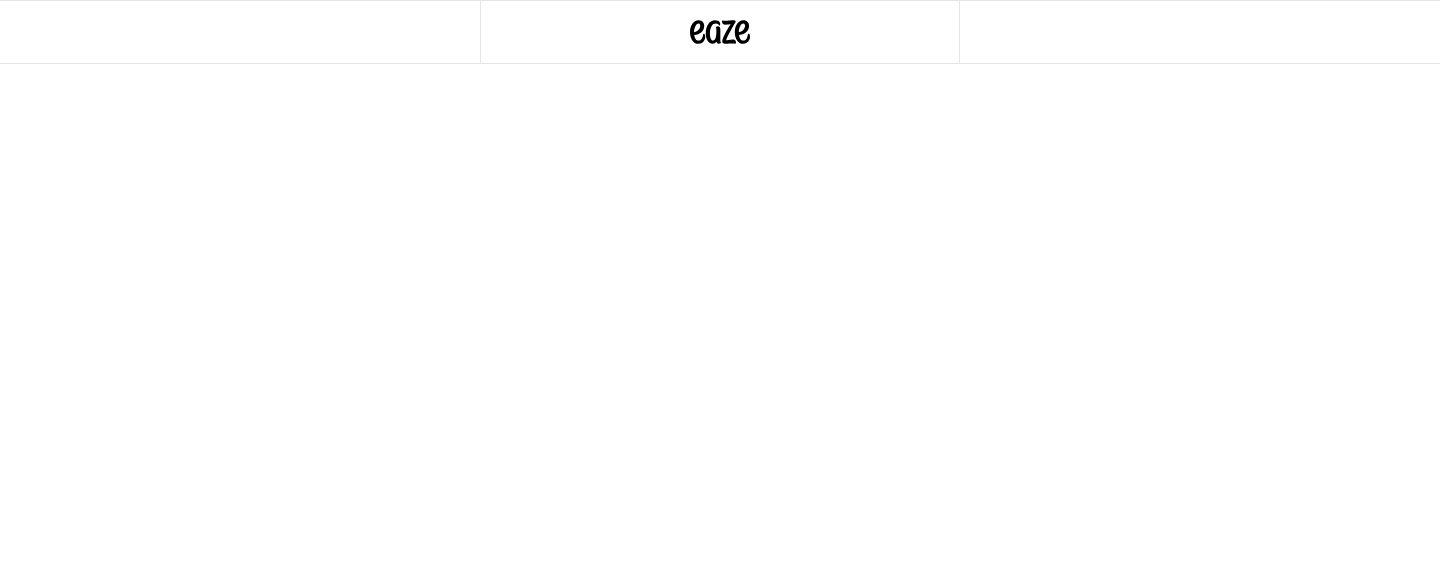 scroll, scrollTop: 0, scrollLeft: 0, axis: both 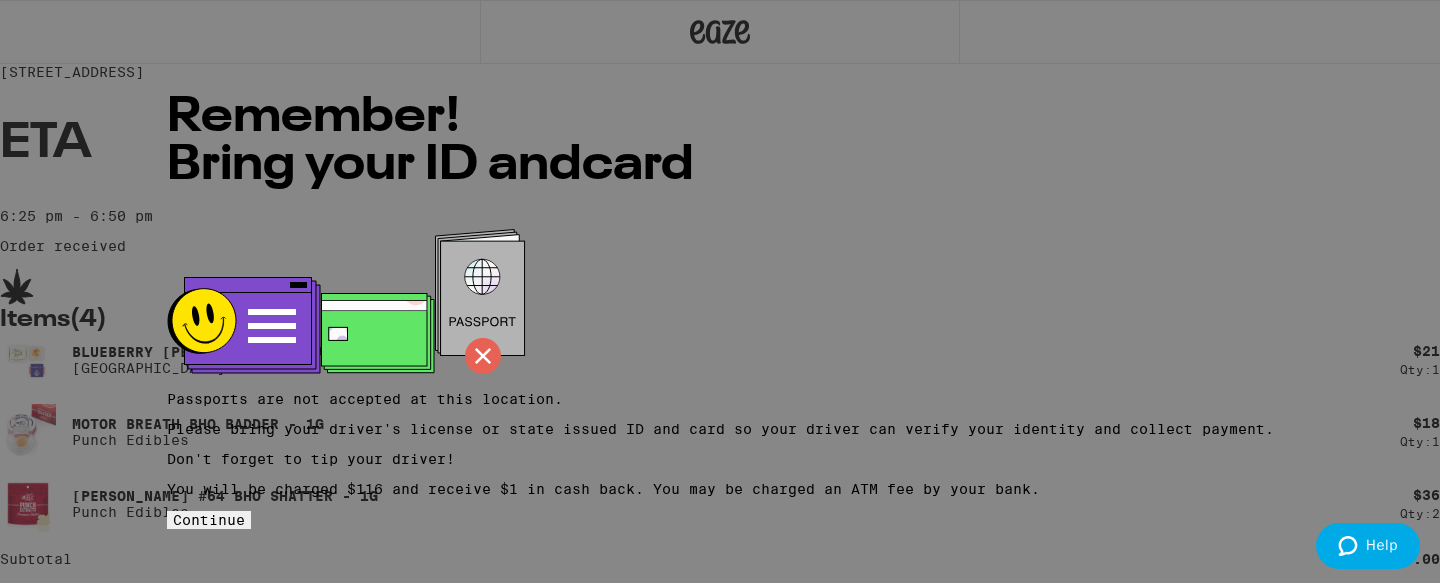 click on "Continue" at bounding box center [209, 520] 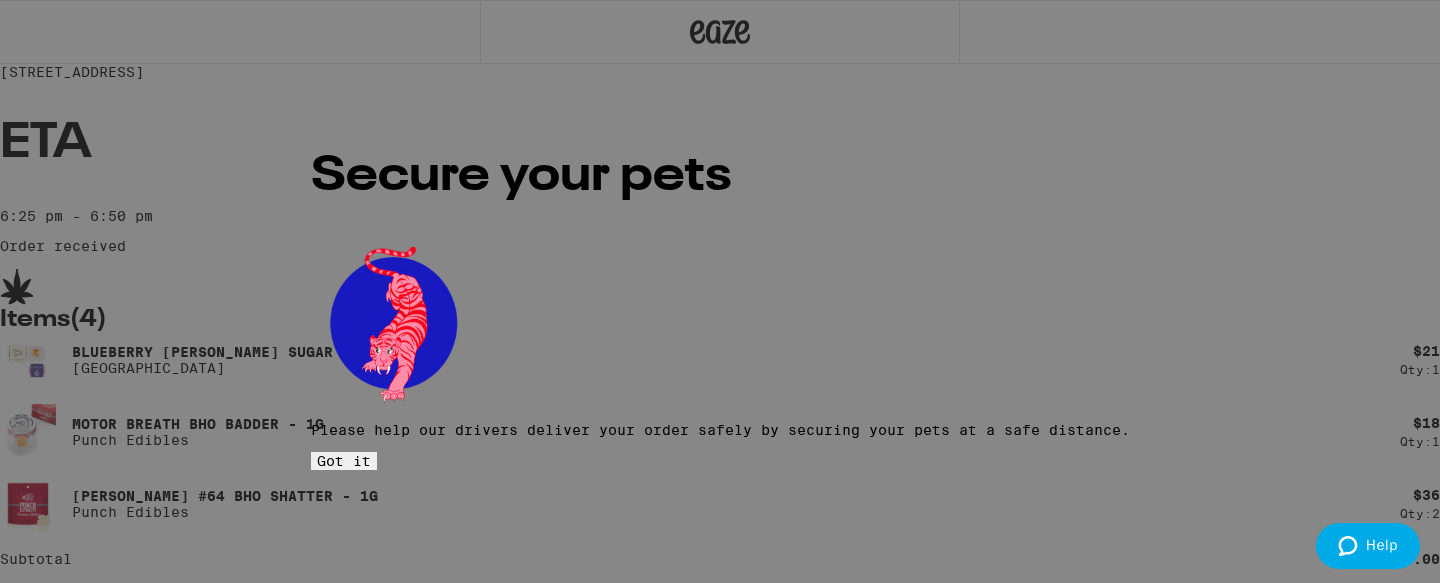 click on "Got it" at bounding box center [344, 461] 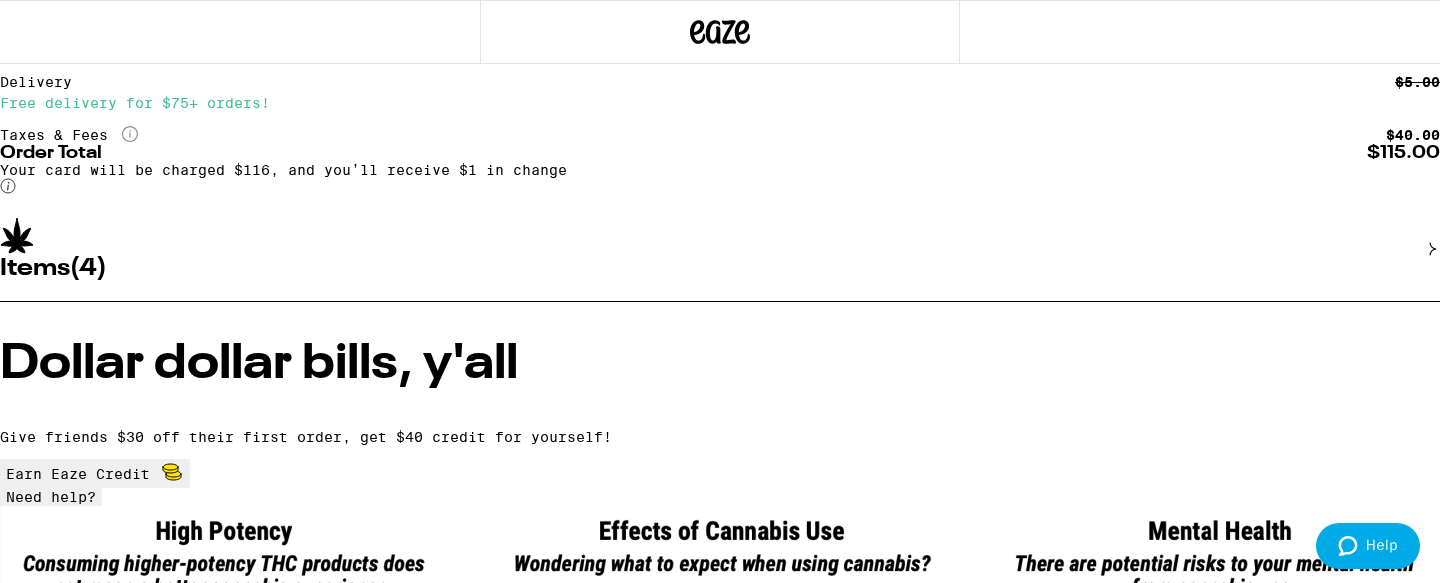 scroll, scrollTop: 505, scrollLeft: 0, axis: vertical 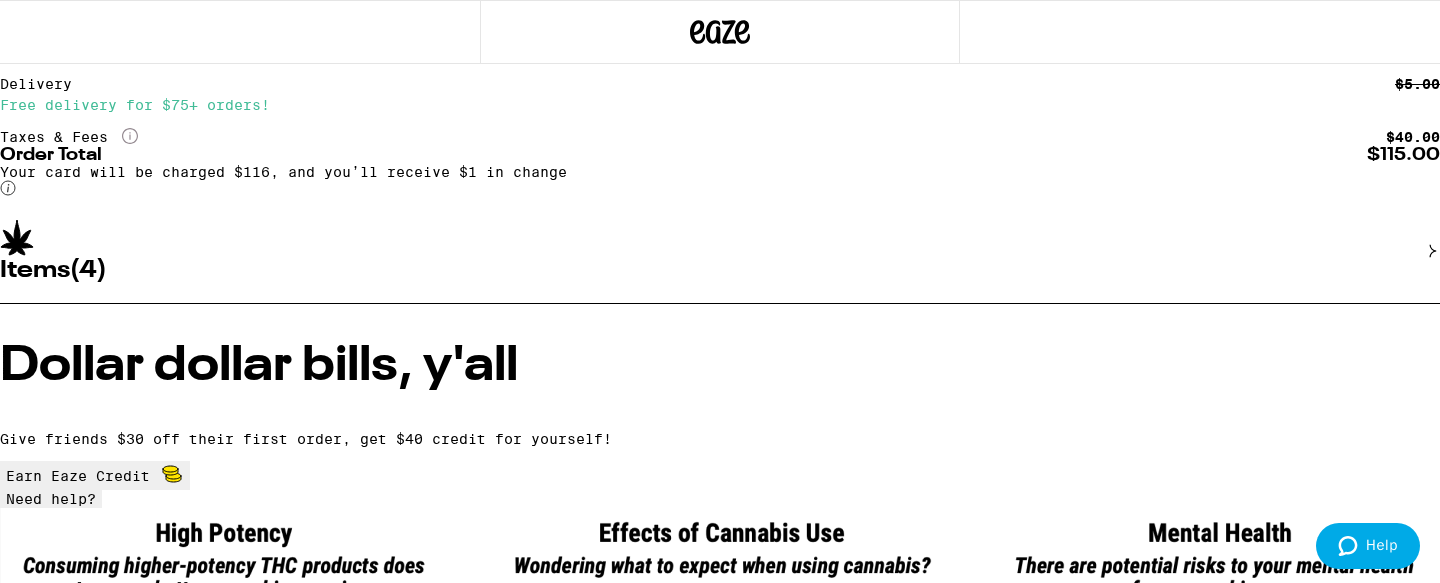 click on "Need help?" at bounding box center (51, 499) 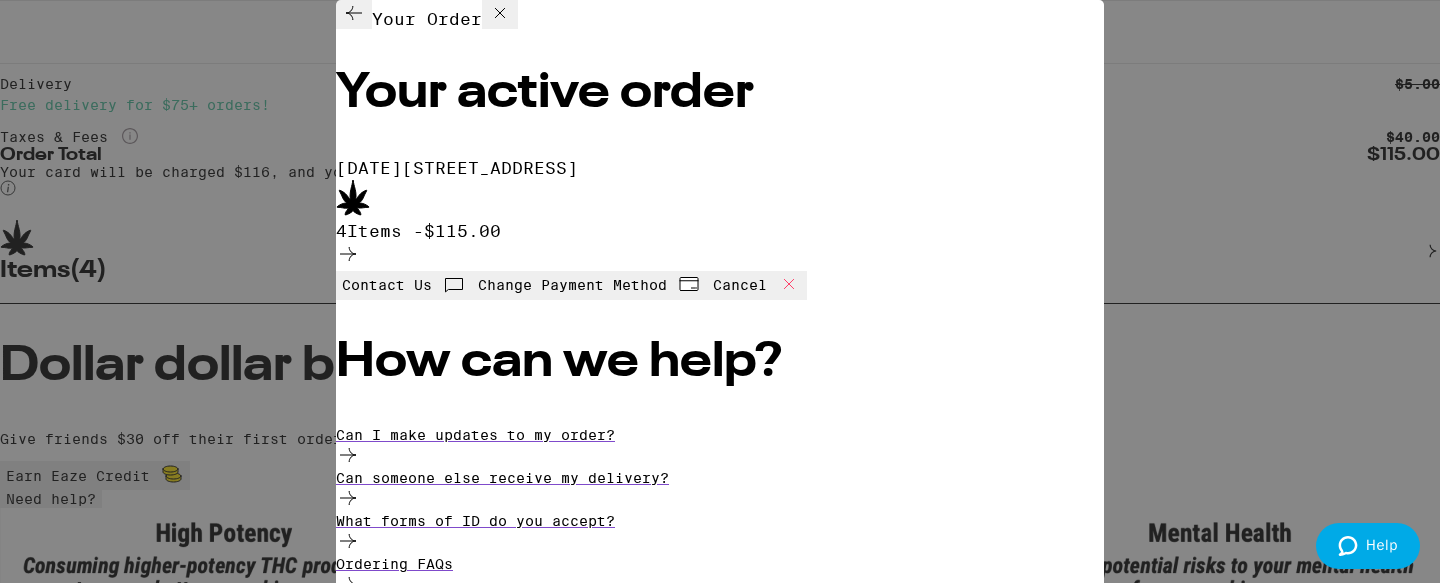 click on "Cancel" at bounding box center [757, 285] 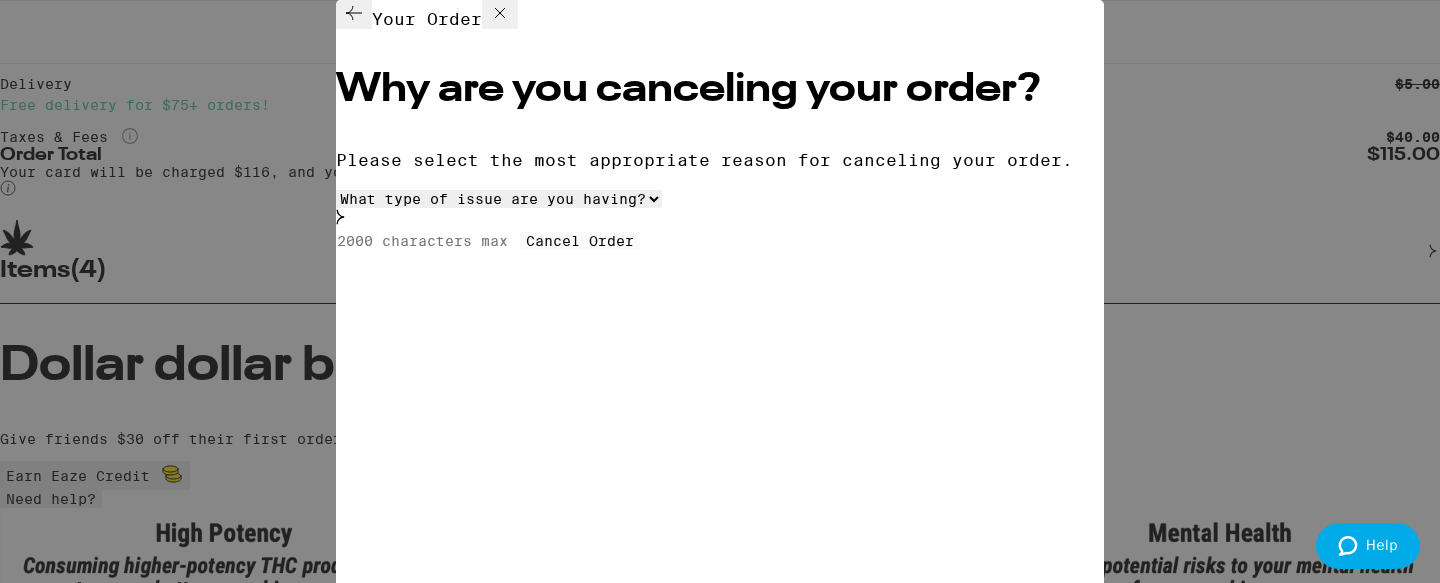 click at bounding box center [428, 241] 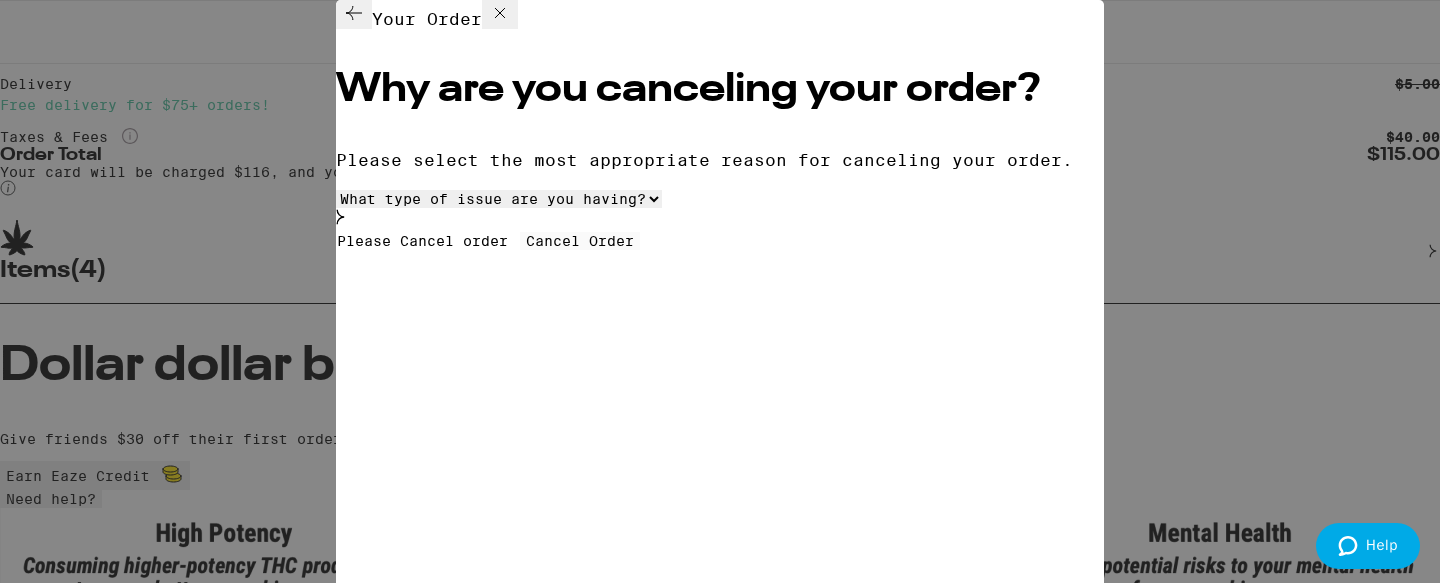 type on "Please Cancel order" 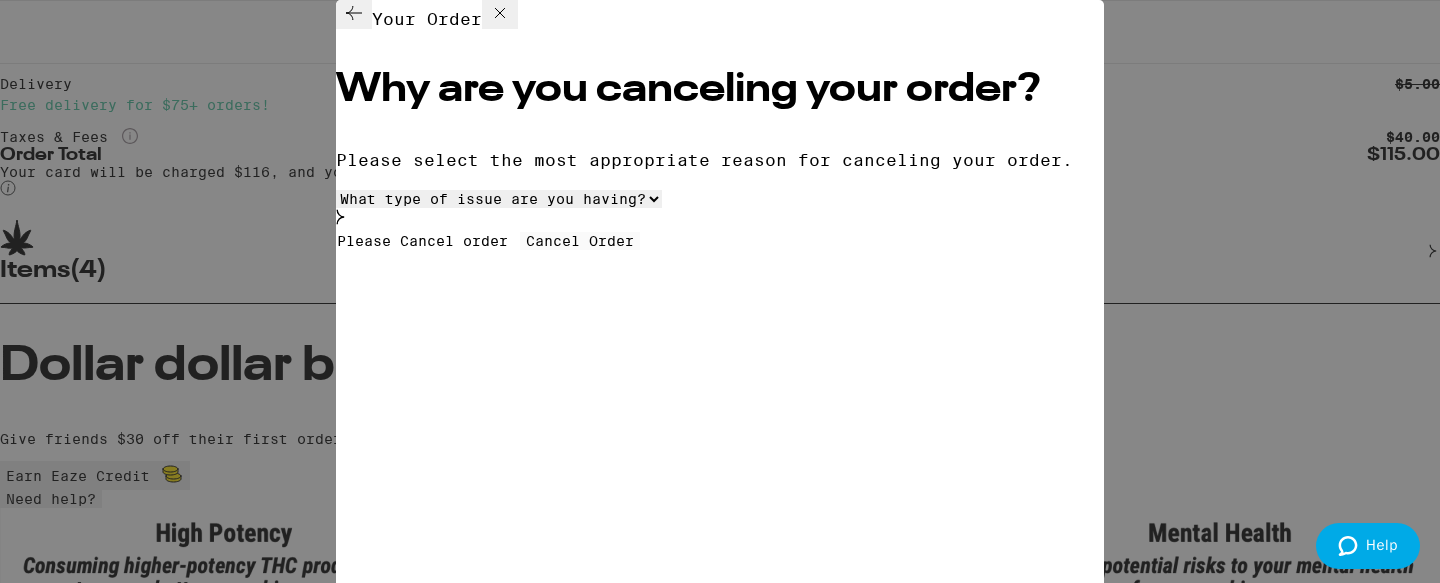 select on "no-id" 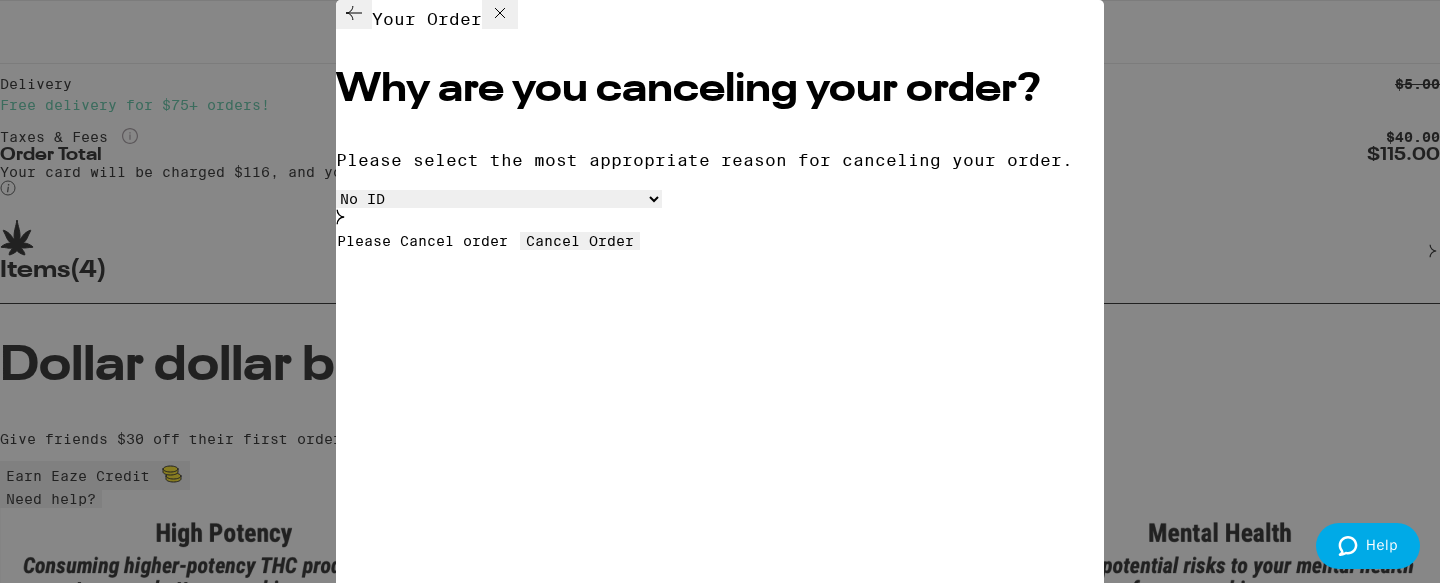 click on "Cancel Order" at bounding box center (580, 241) 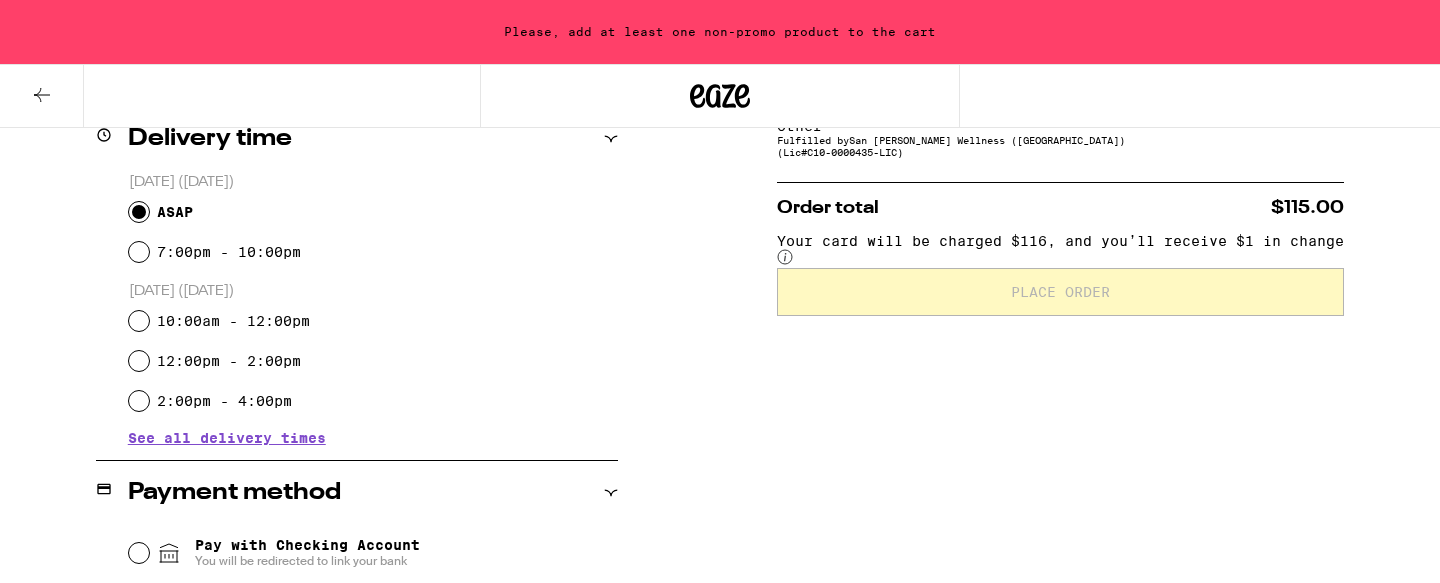 scroll, scrollTop: 0, scrollLeft: 0, axis: both 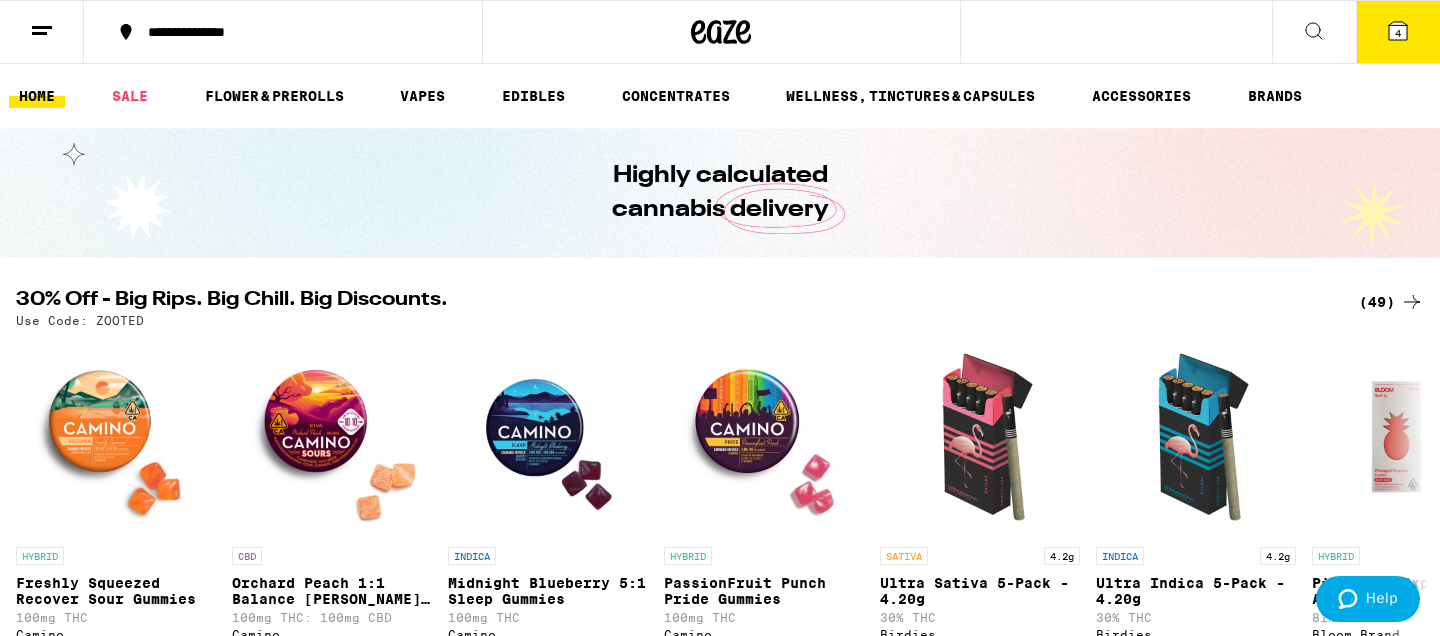 click on "4" at bounding box center [1398, 32] 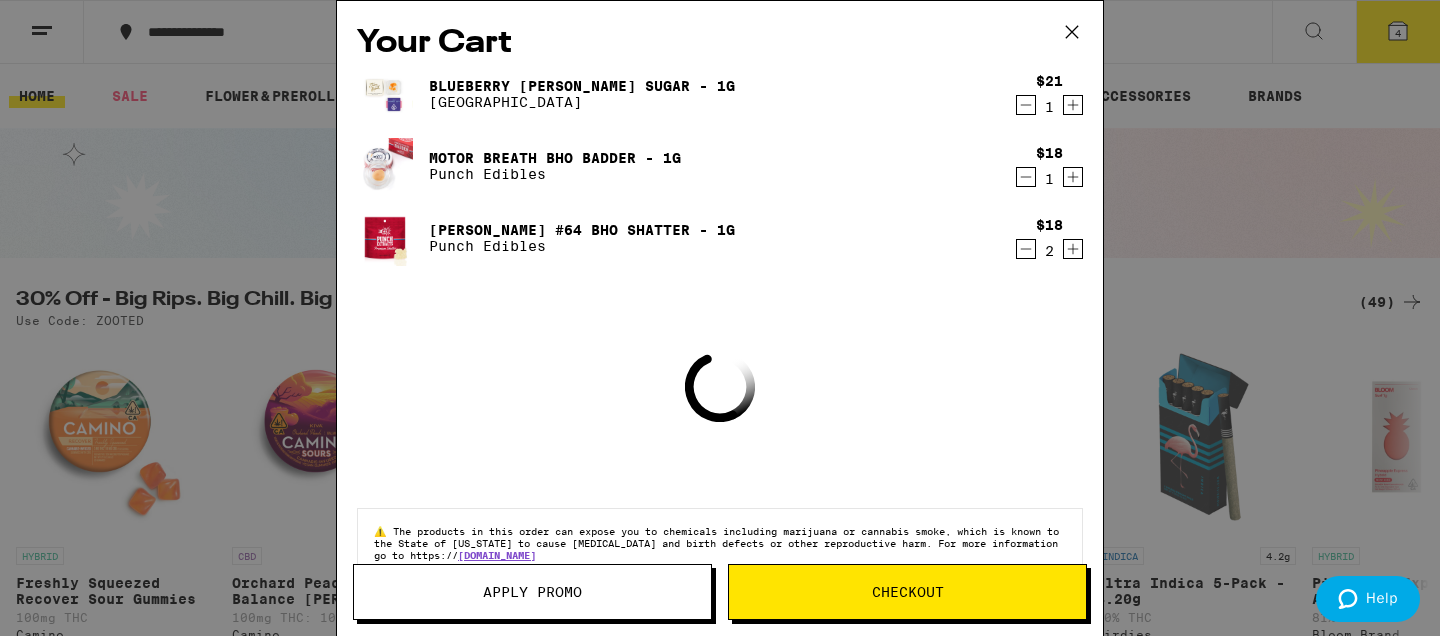 scroll, scrollTop: 0, scrollLeft: 0, axis: both 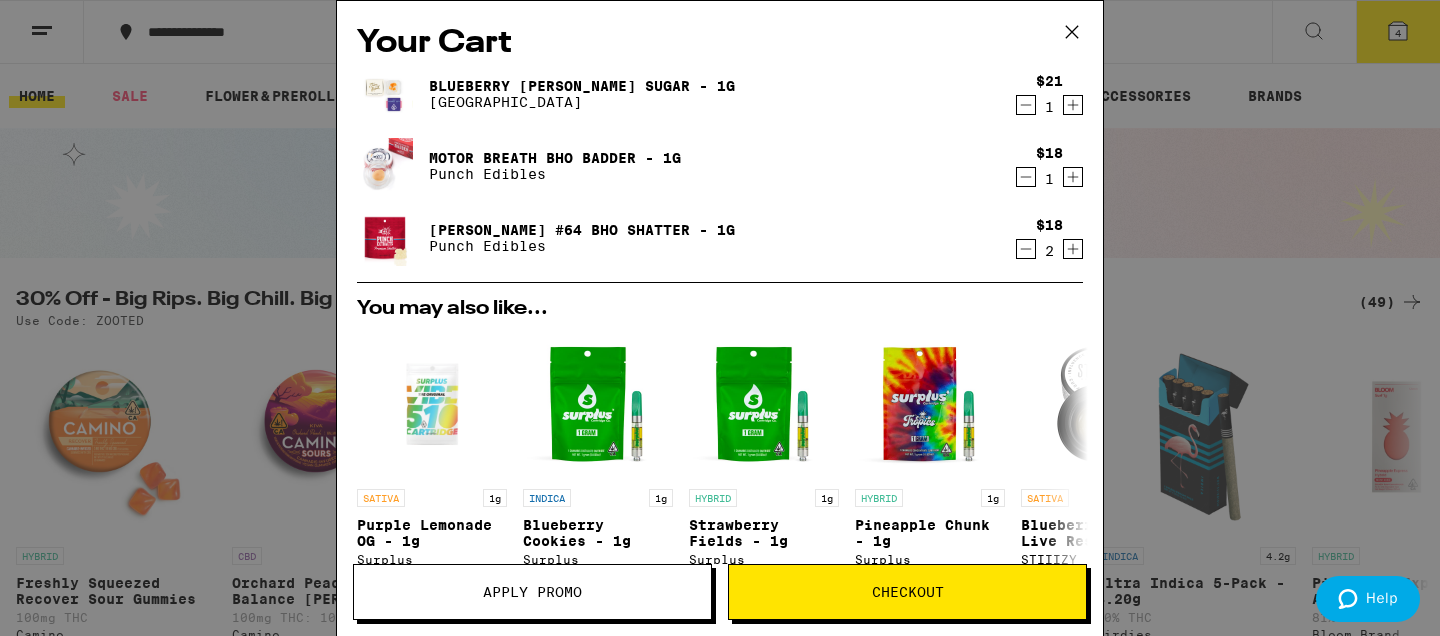 click 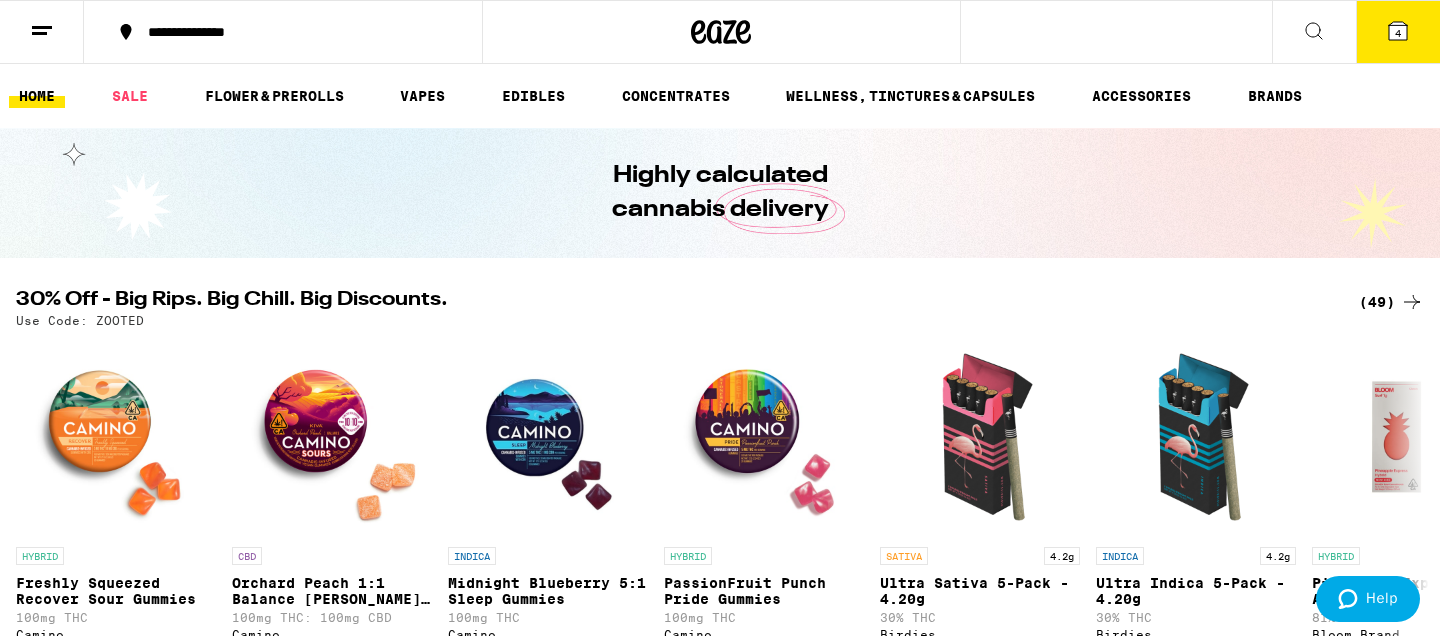 scroll, scrollTop: 0, scrollLeft: 0, axis: both 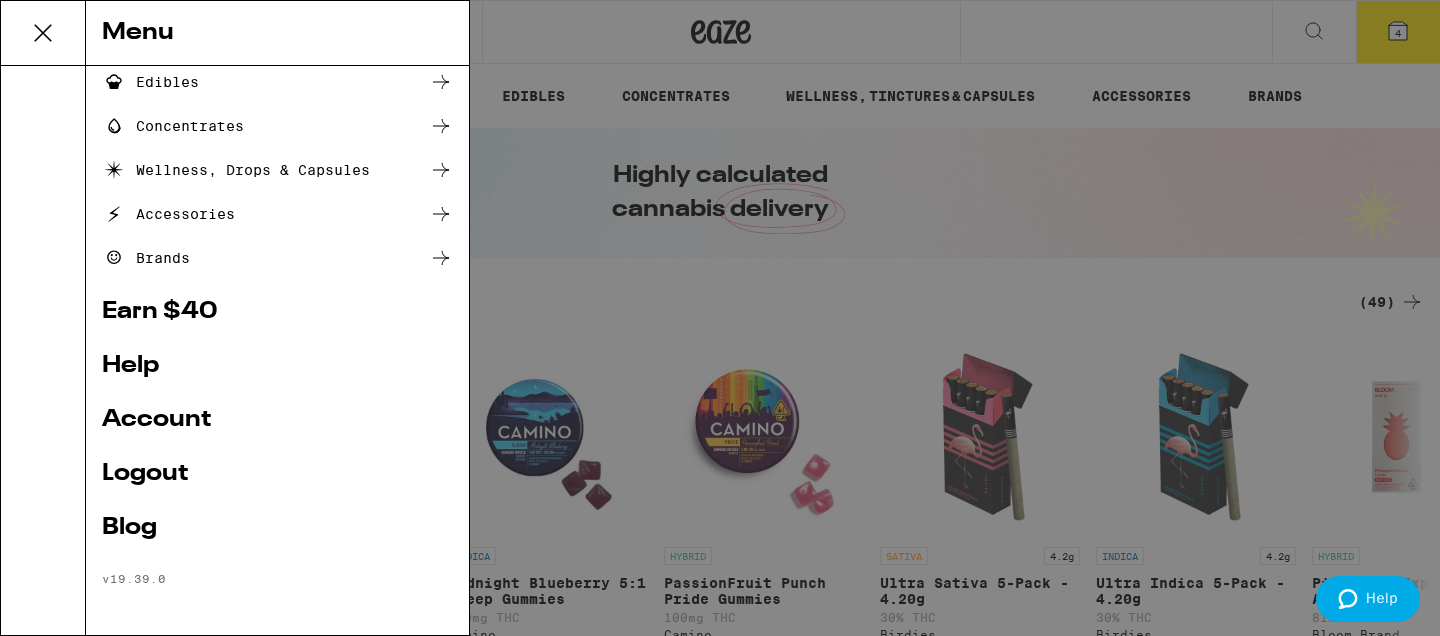 click on "Account" at bounding box center [277, 420] 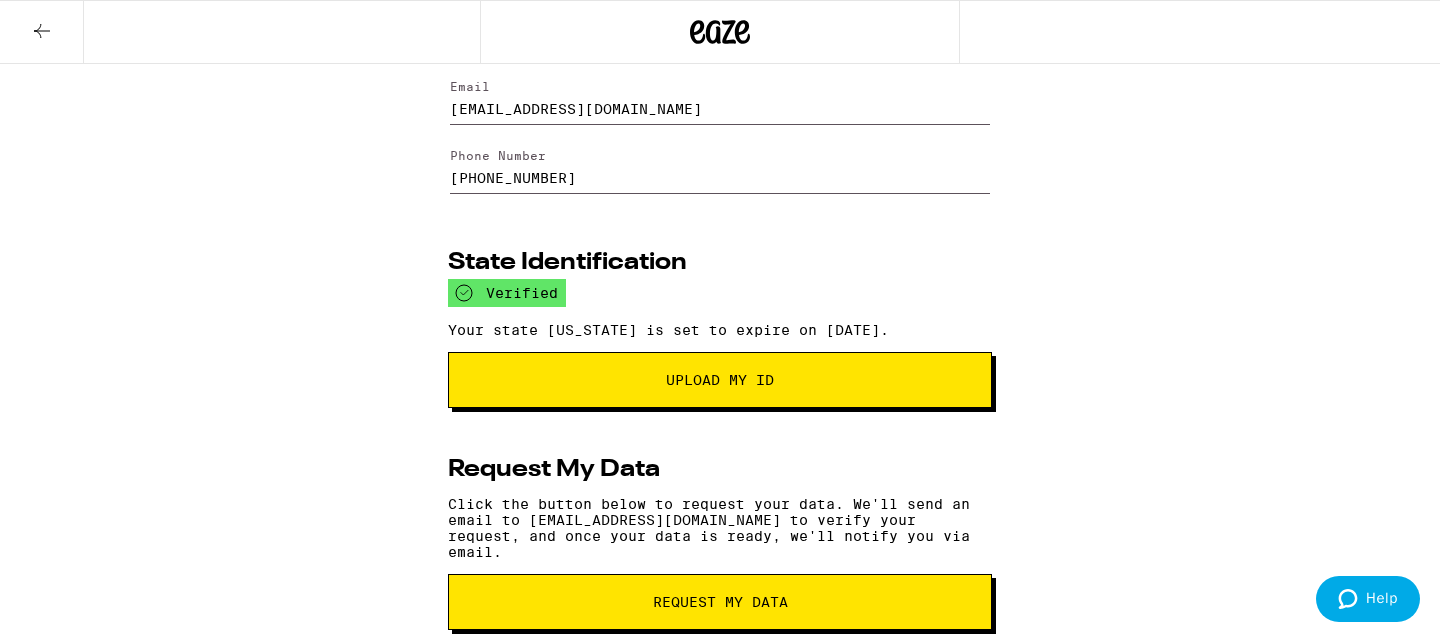 scroll, scrollTop: 0, scrollLeft: 0, axis: both 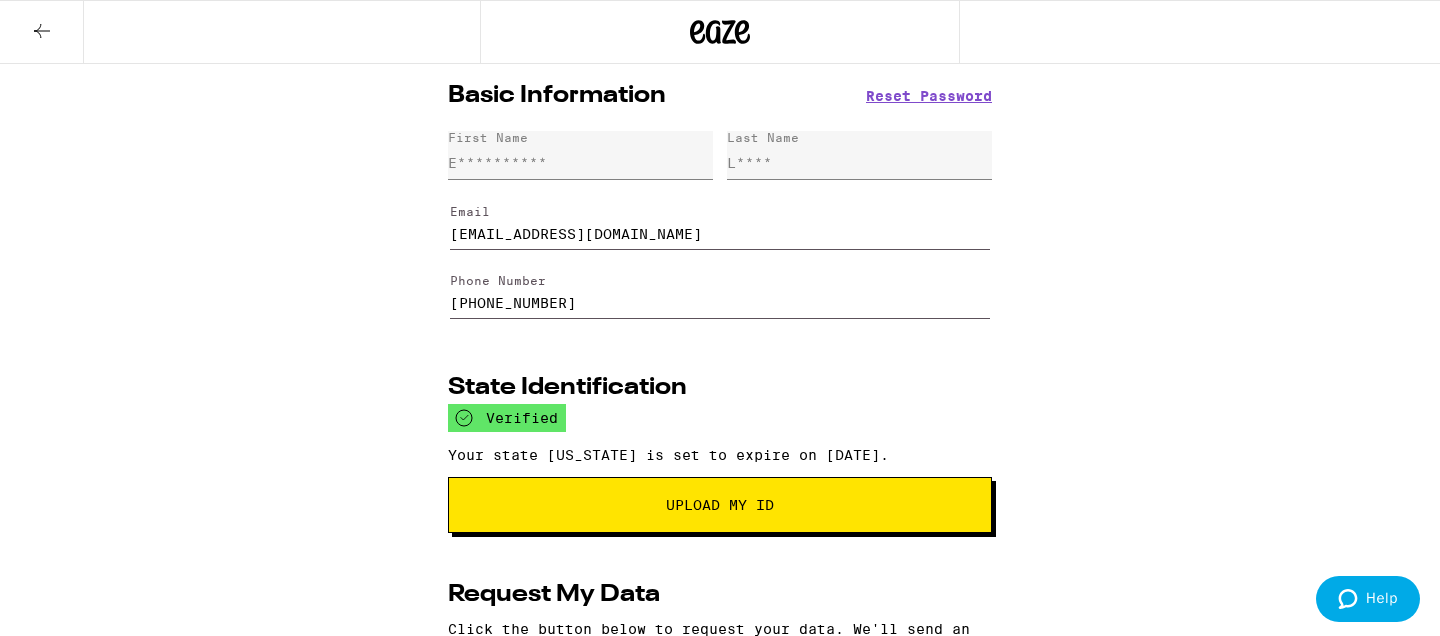 click at bounding box center (42, 32) 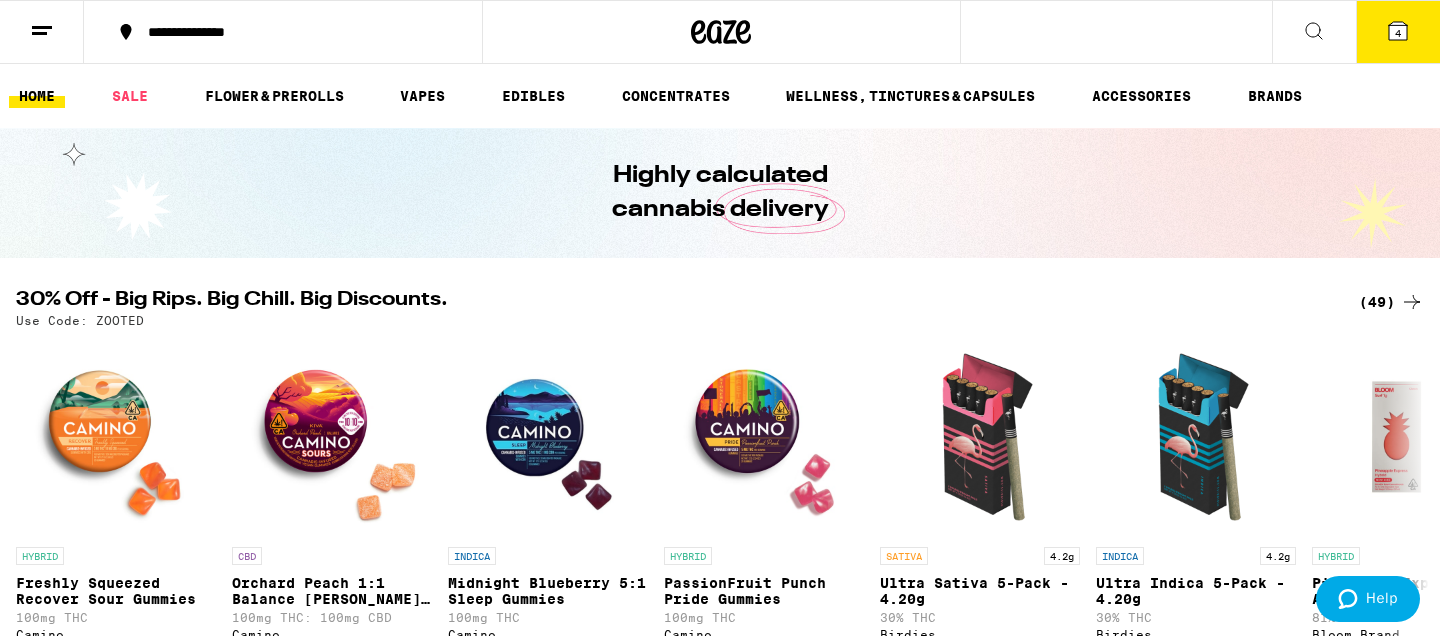 scroll, scrollTop: 0, scrollLeft: 0, axis: both 